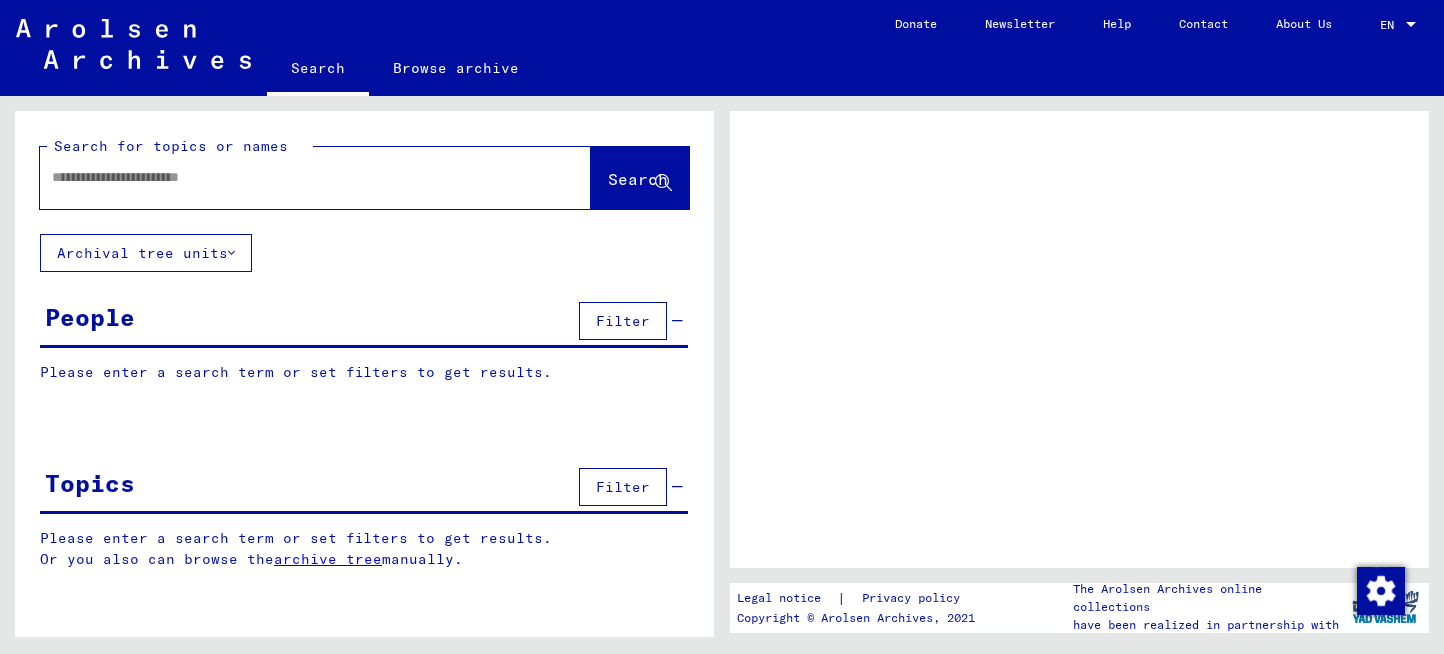 scroll, scrollTop: 0, scrollLeft: 0, axis: both 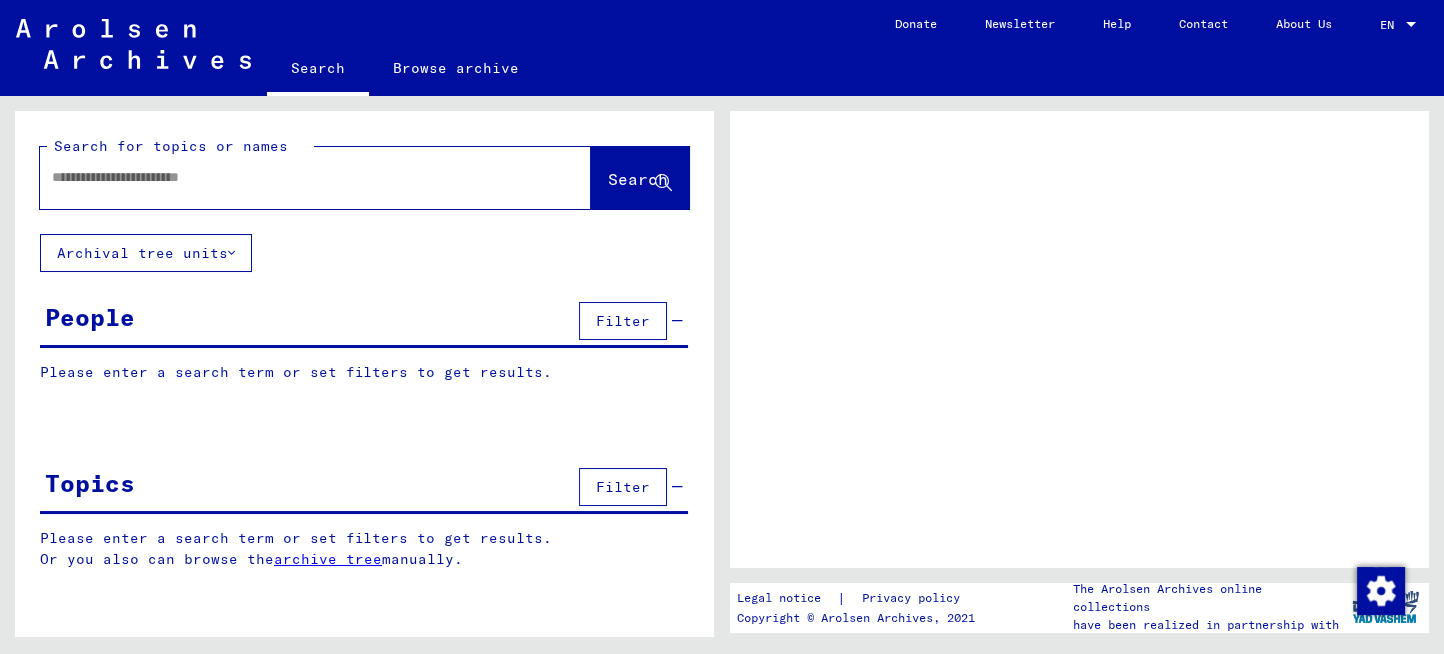 click at bounding box center [297, 177] 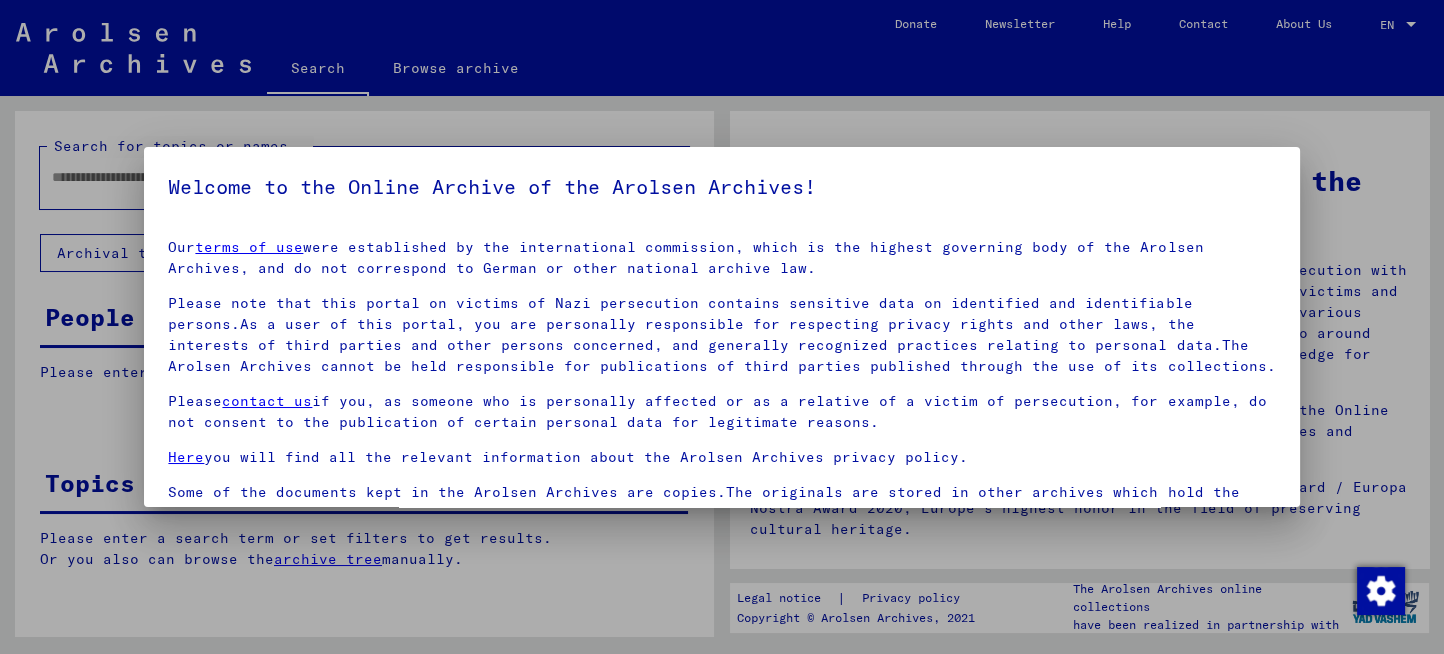 scroll, scrollTop: 31, scrollLeft: 0, axis: vertical 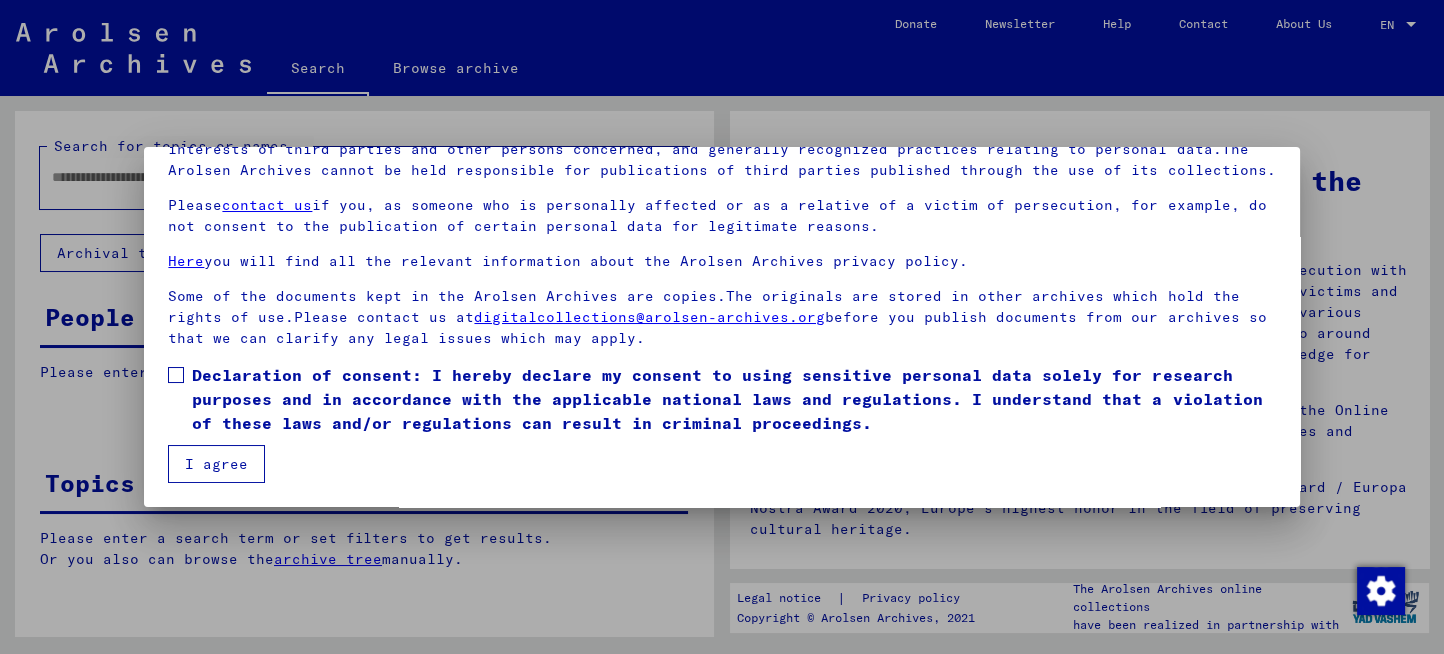 click at bounding box center (176, 375) 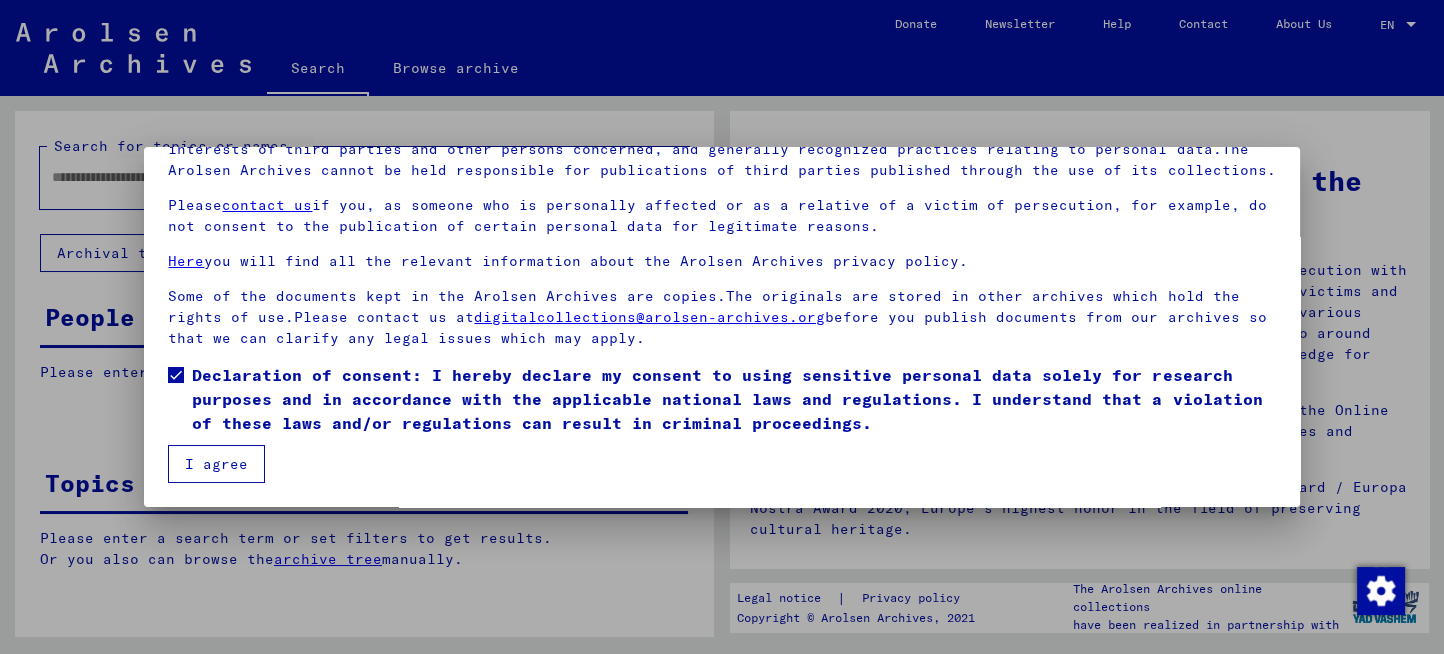click on "I agree" at bounding box center [216, 464] 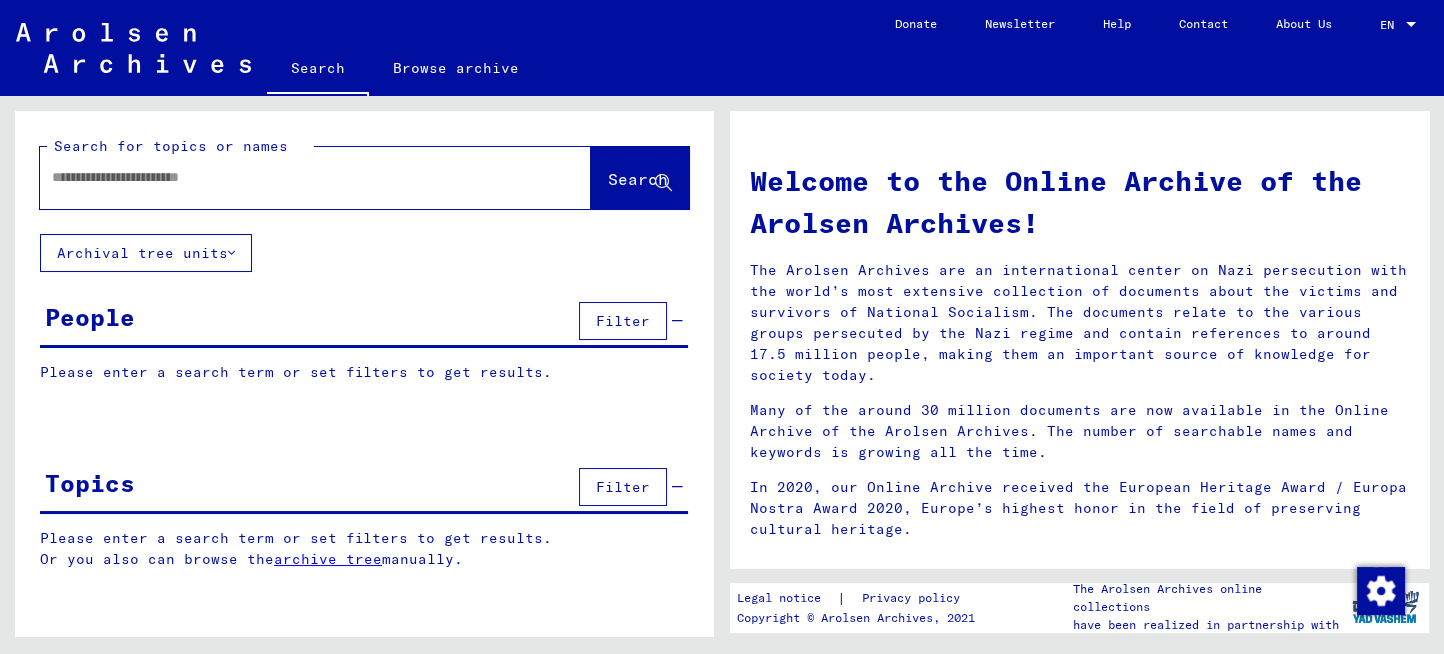 click 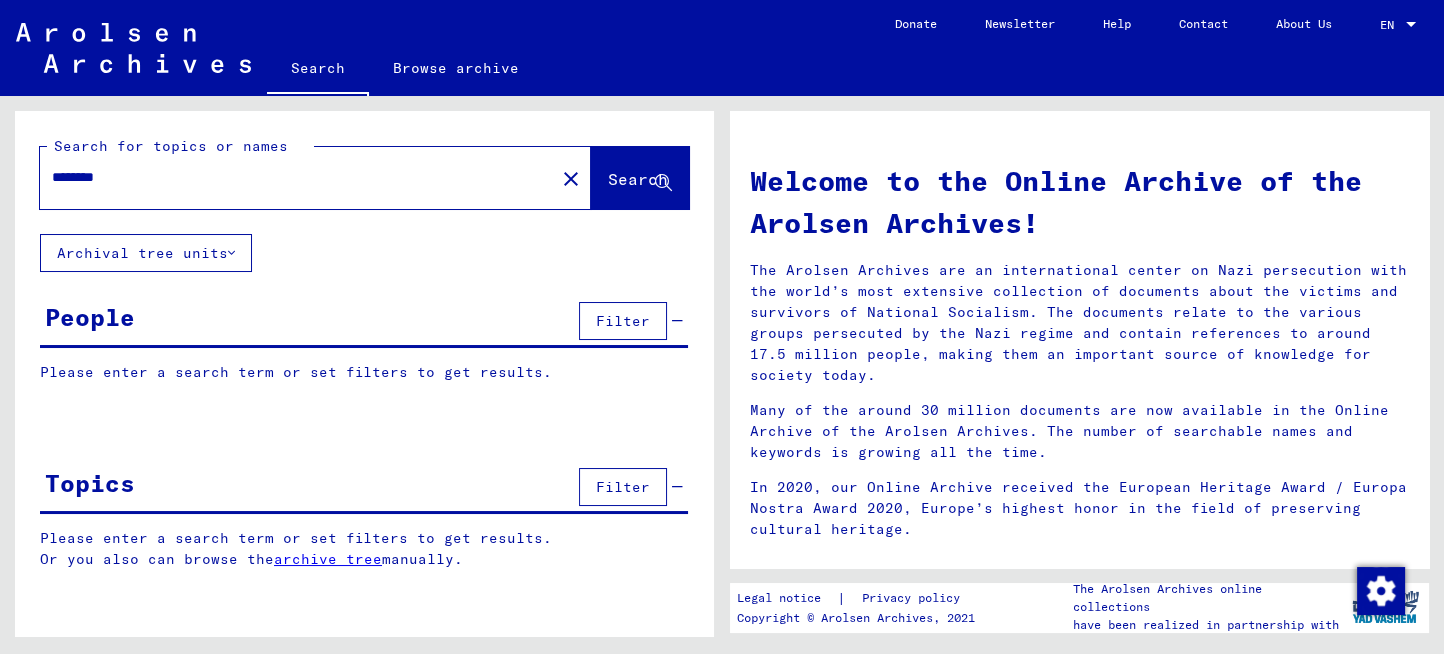 type on "********" 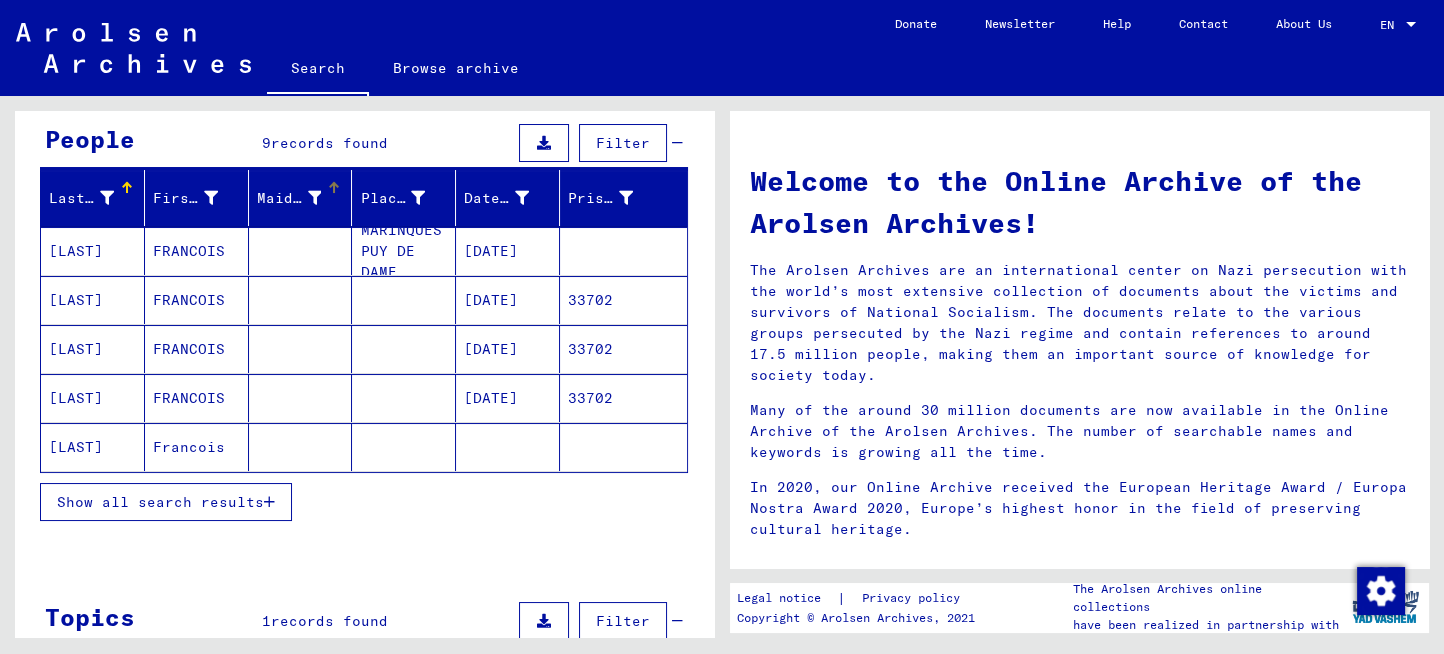 scroll, scrollTop: 213, scrollLeft: 0, axis: vertical 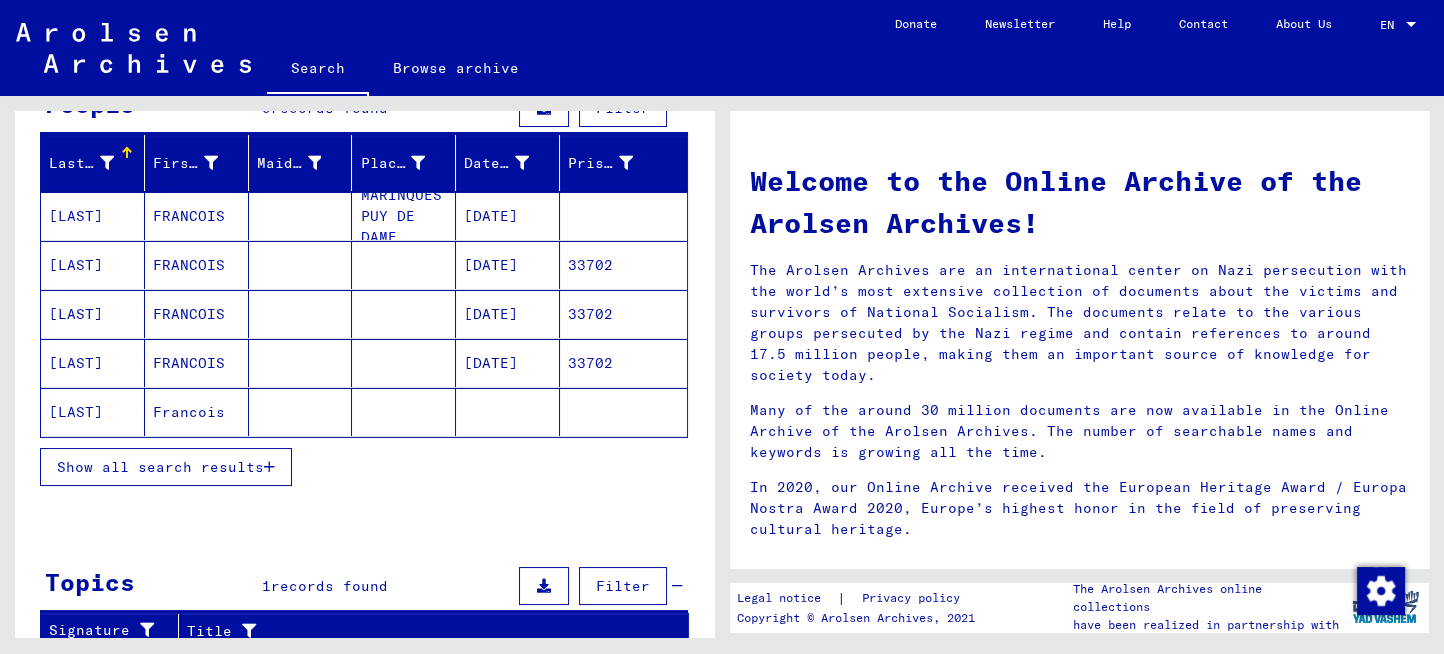 click on "[DATE]" at bounding box center [508, 265] 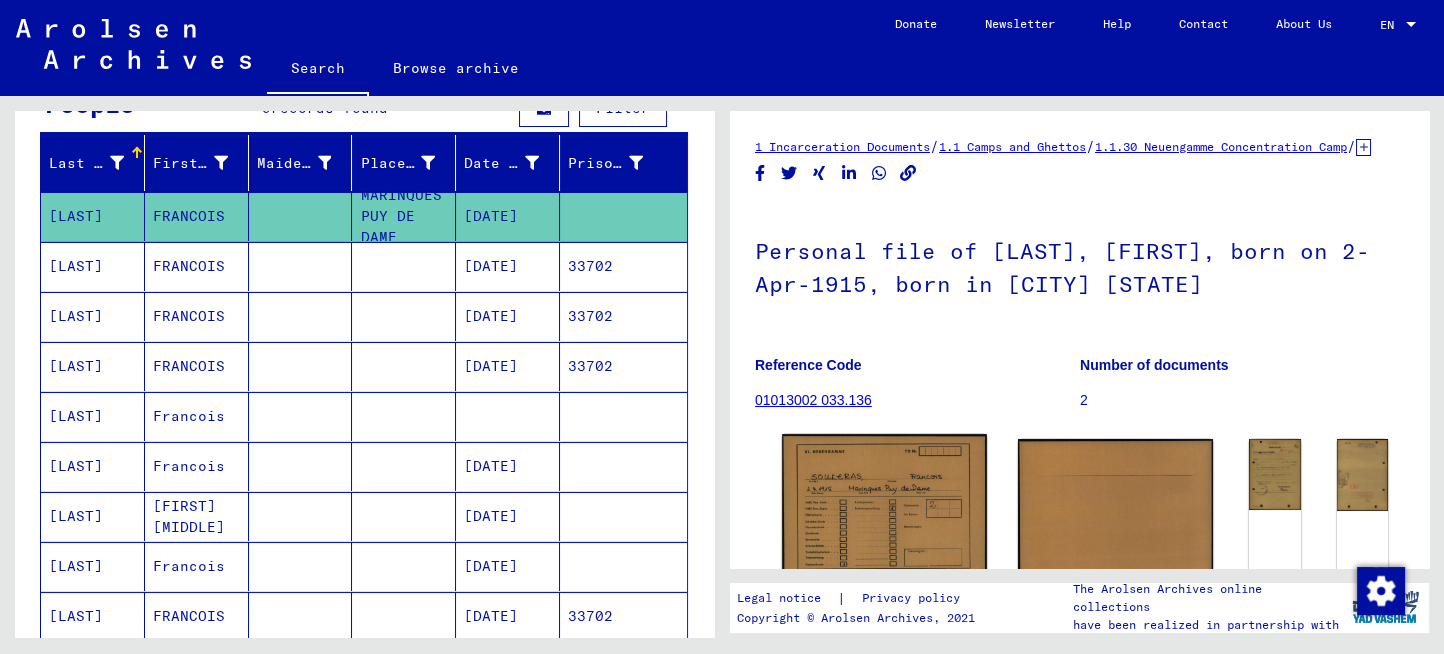 click 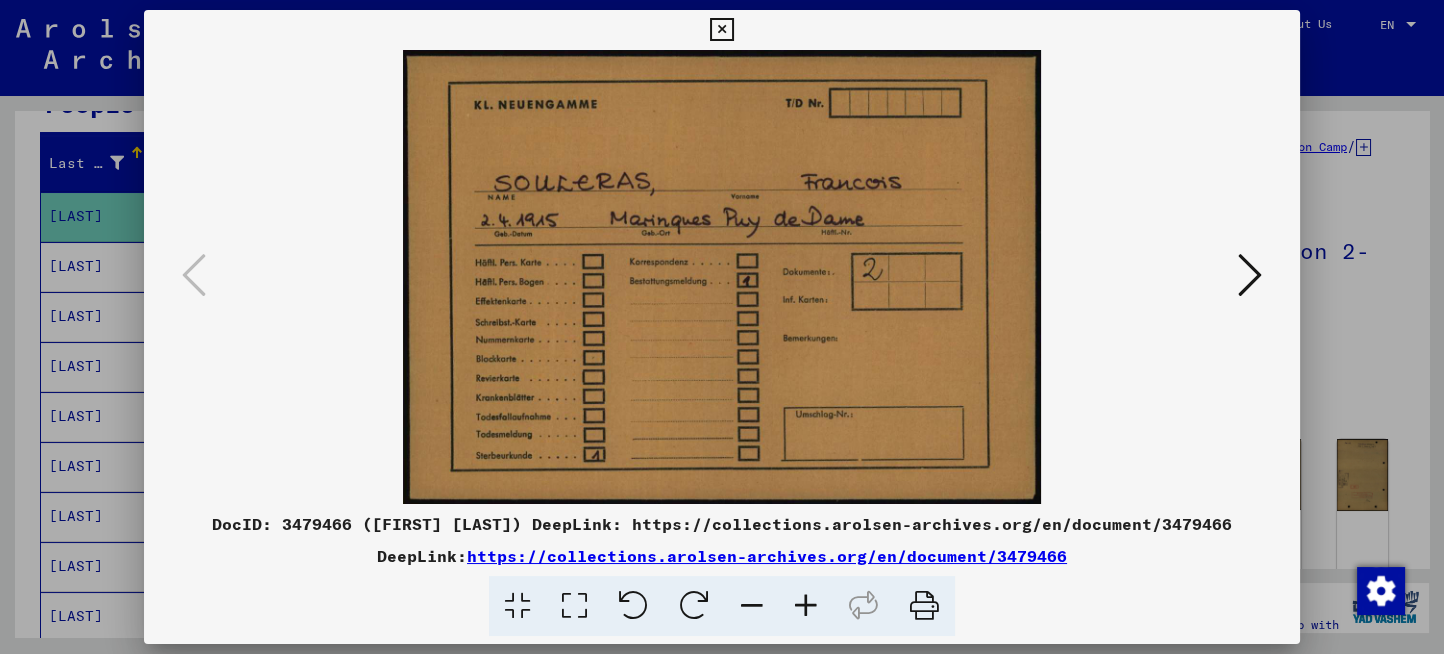 click at bounding box center (1250, 275) 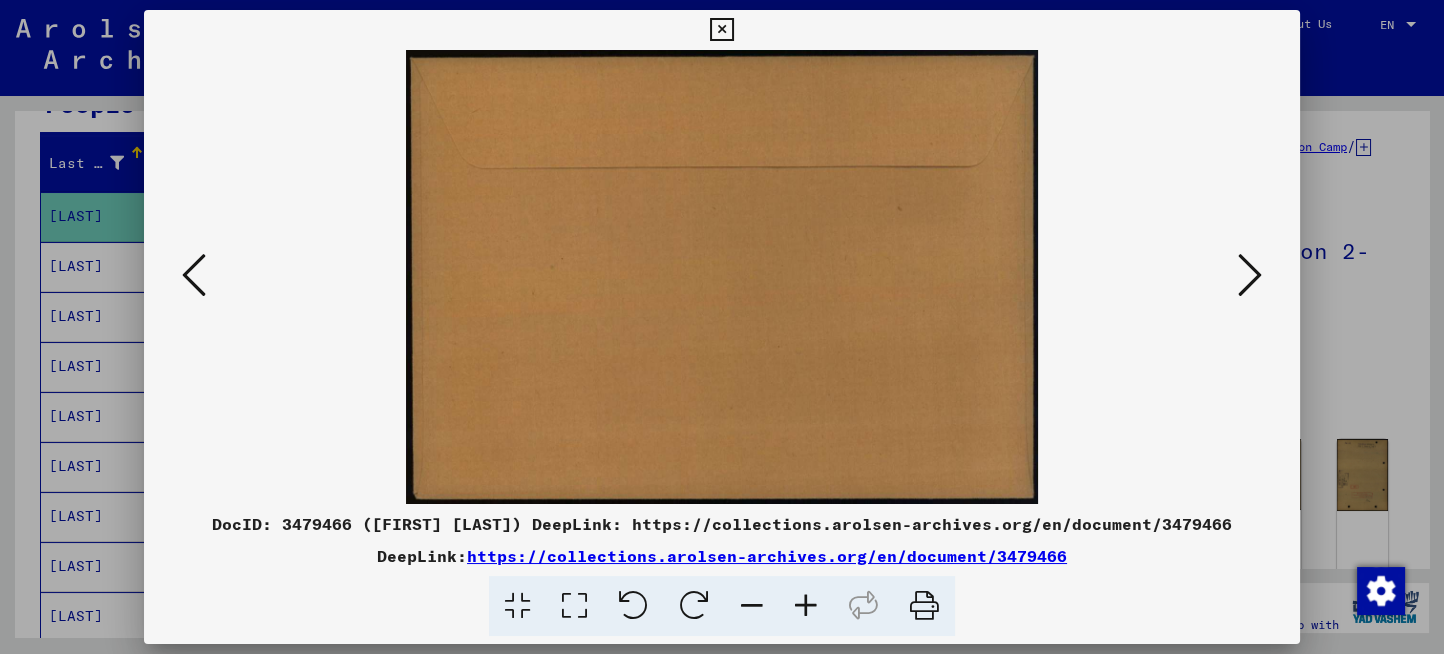 click at bounding box center [1250, 275] 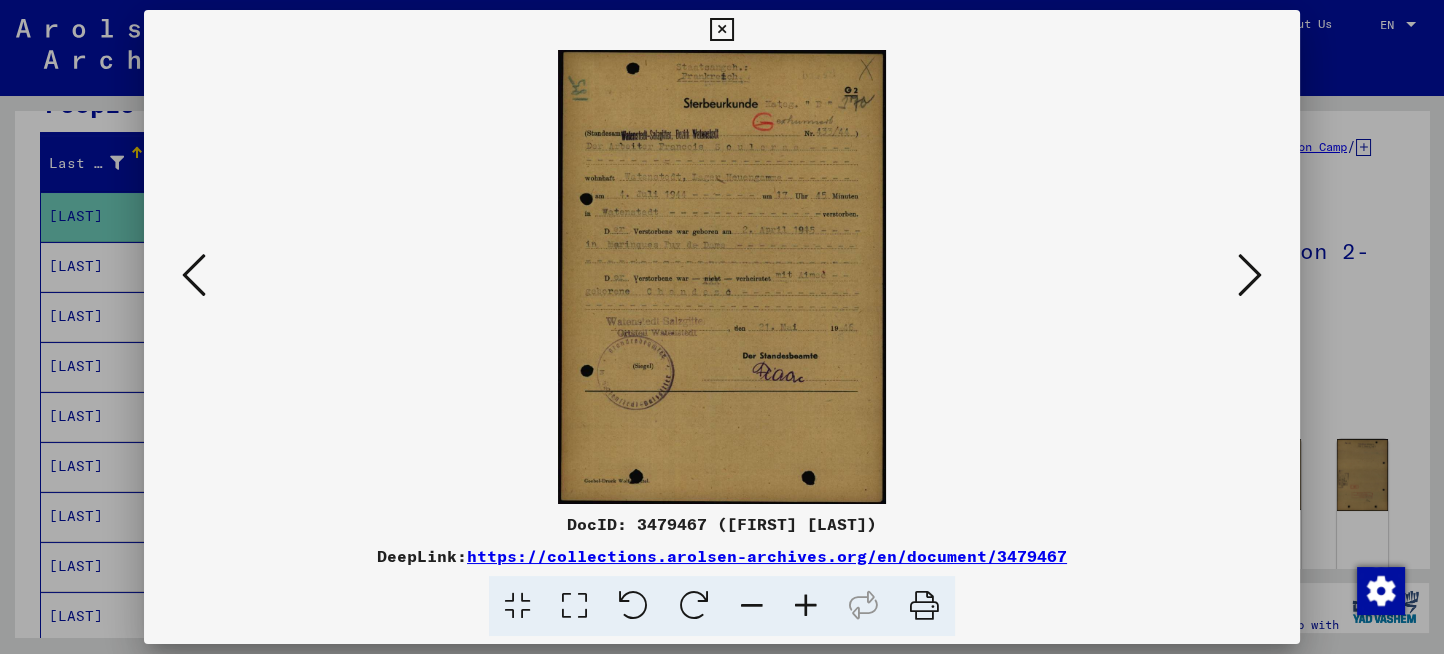 click at bounding box center (806, 606) 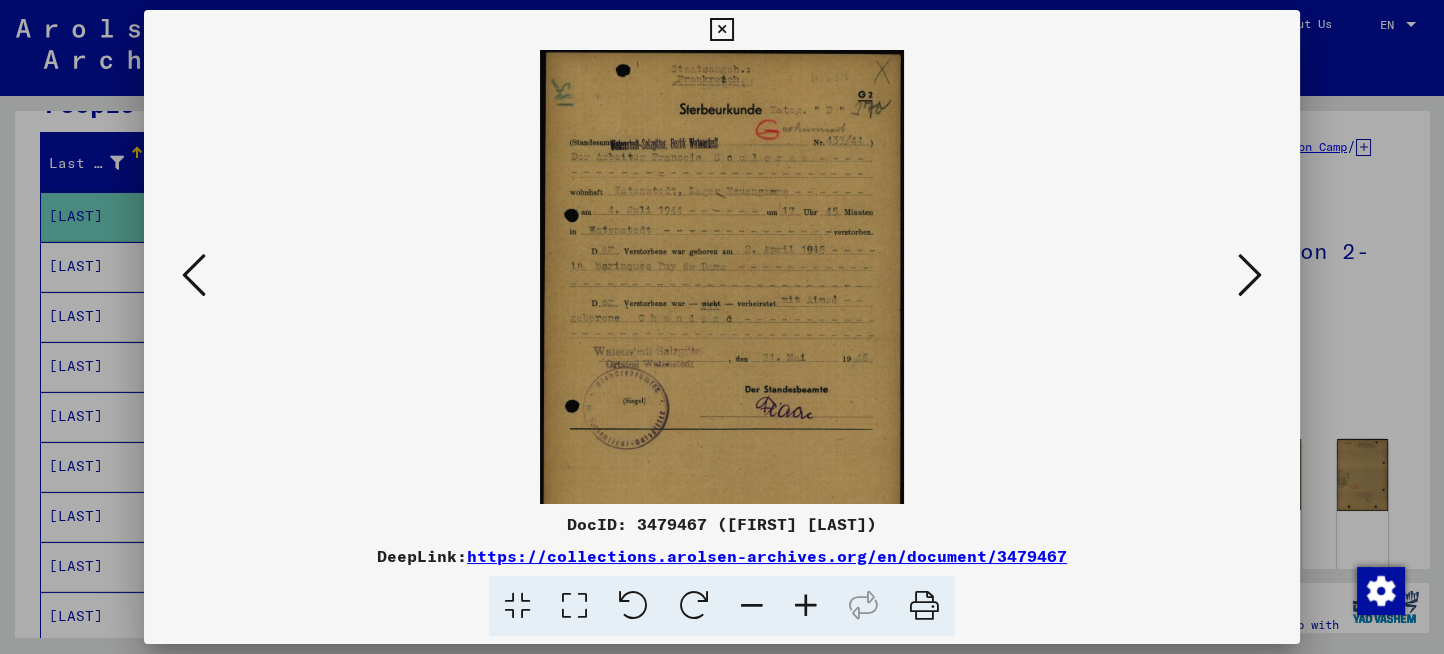 click at bounding box center (806, 606) 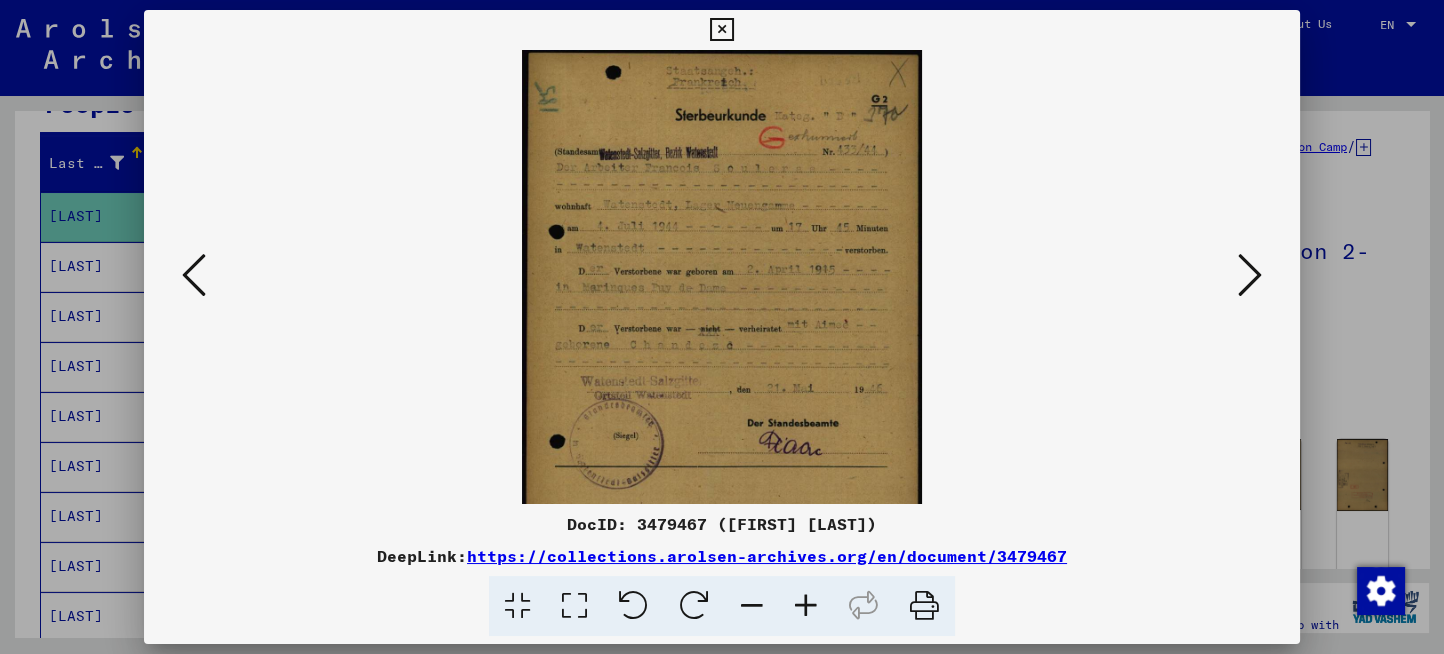 click at bounding box center (806, 606) 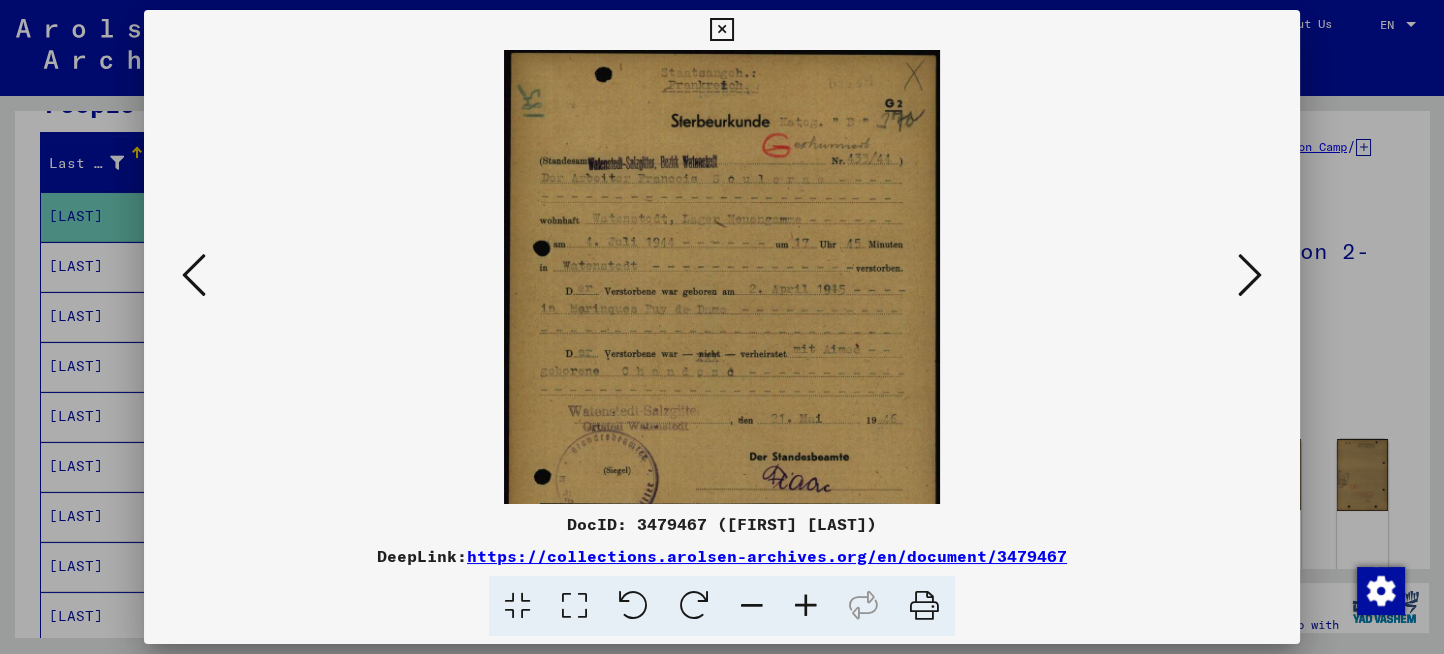 click at bounding box center [806, 606] 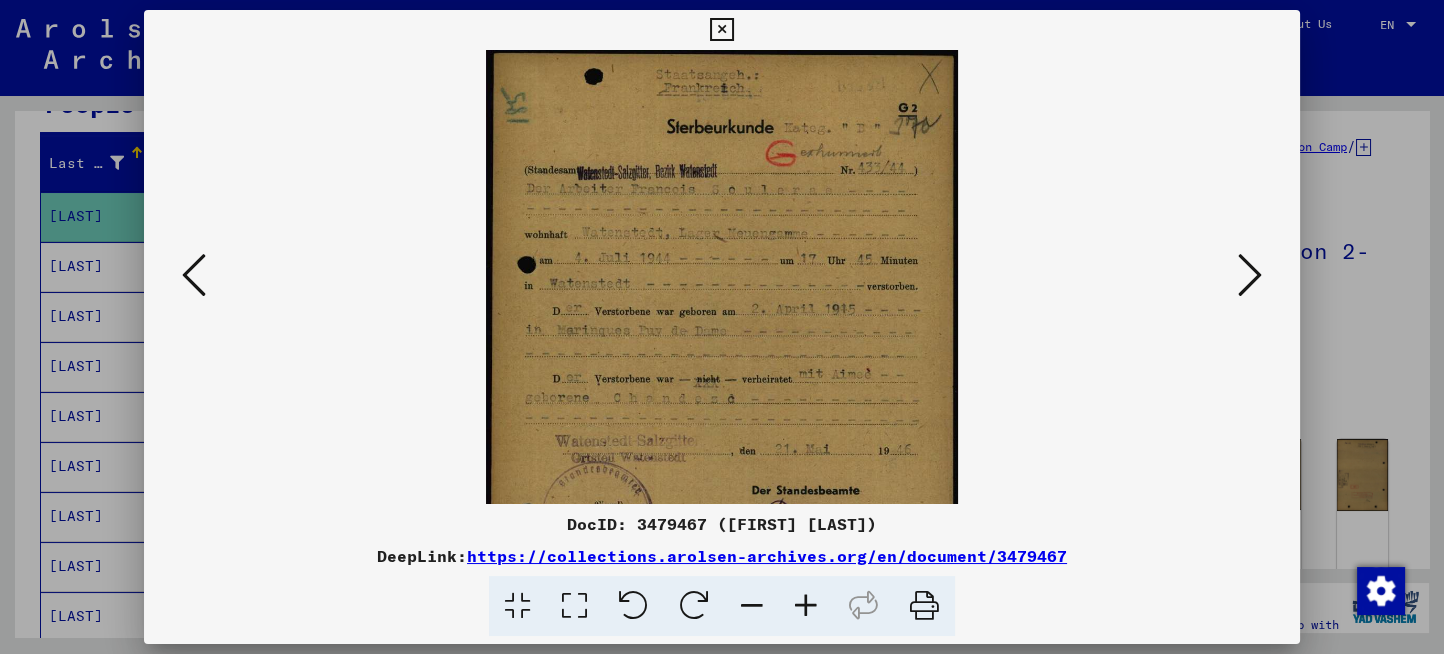 click at bounding box center (806, 606) 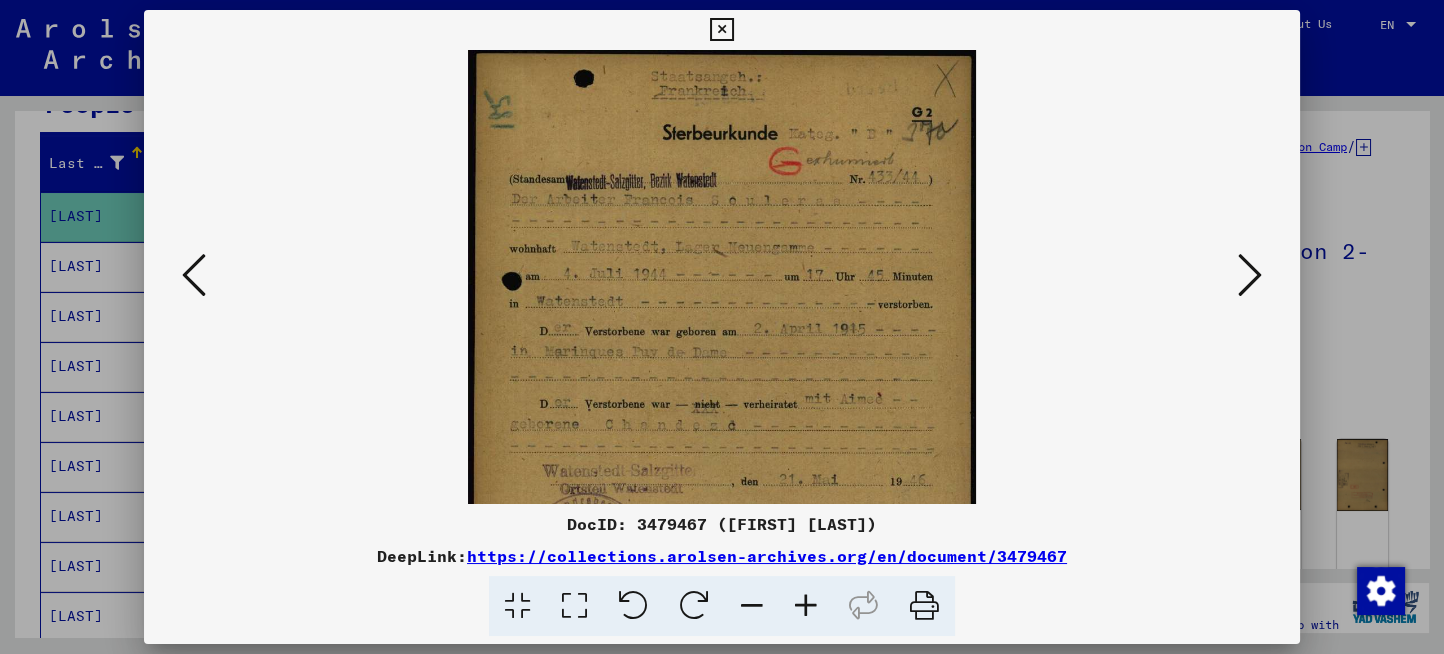 click at bounding box center (806, 606) 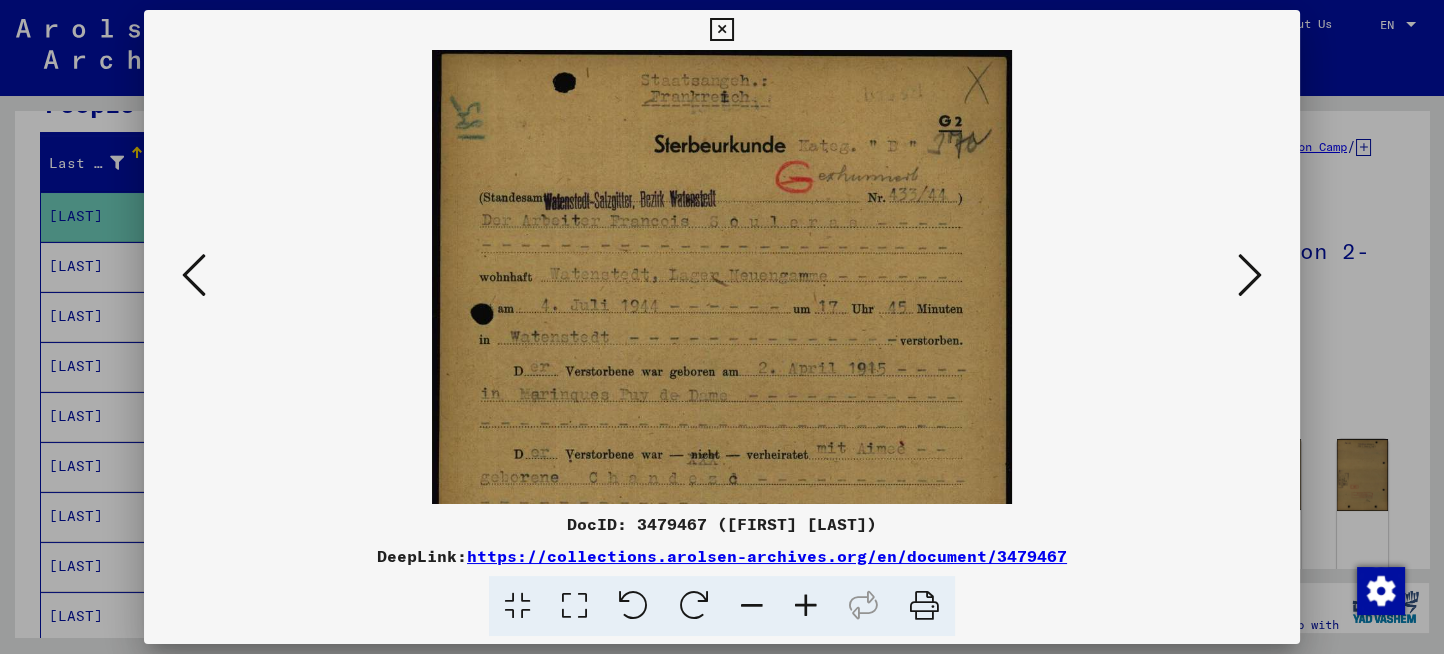 click at bounding box center (806, 606) 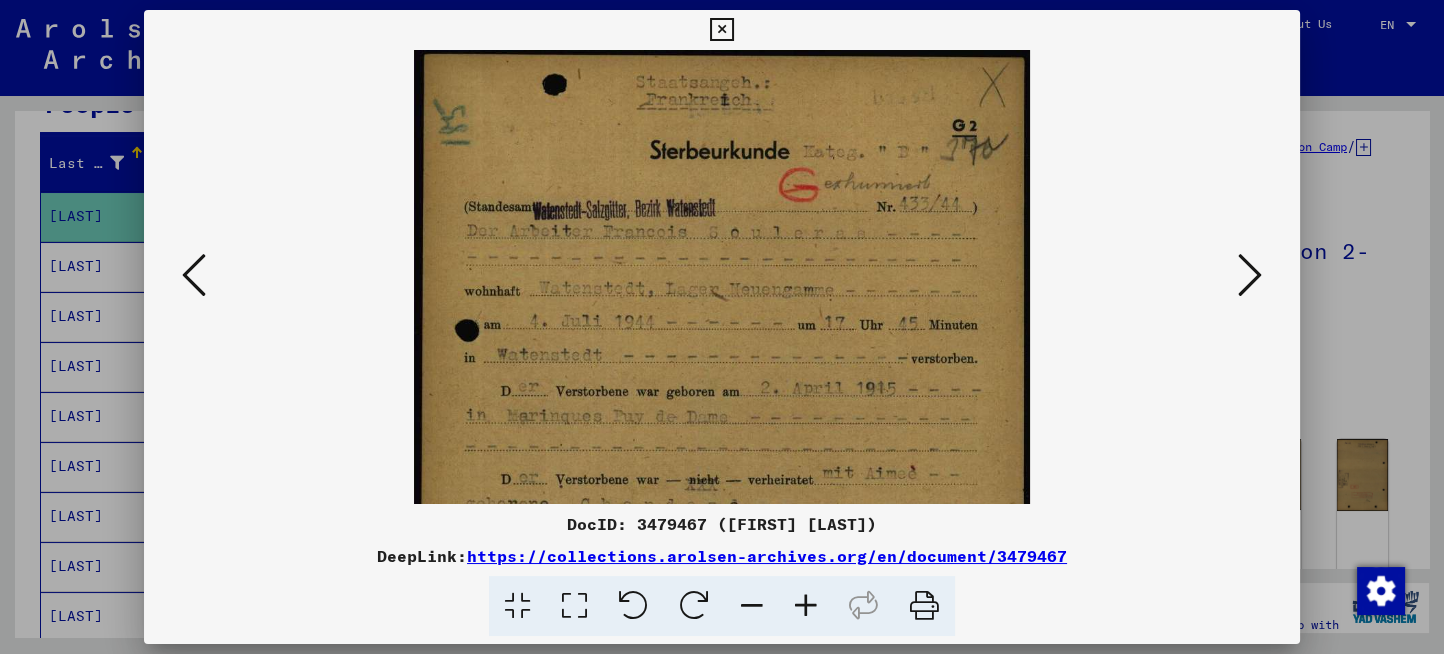 click at bounding box center [806, 606] 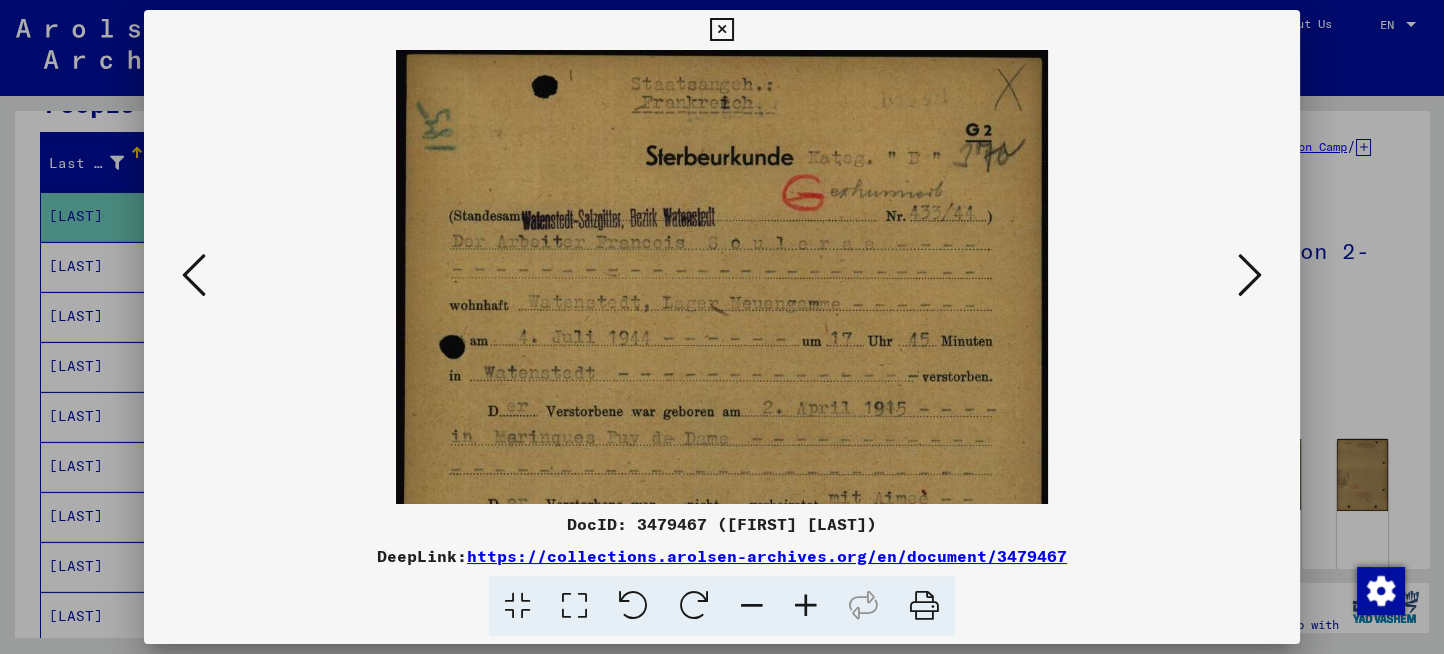 drag, startPoint x: 722, startPoint y: 315, endPoint x: 721, endPoint y: 330, distance: 15.033297 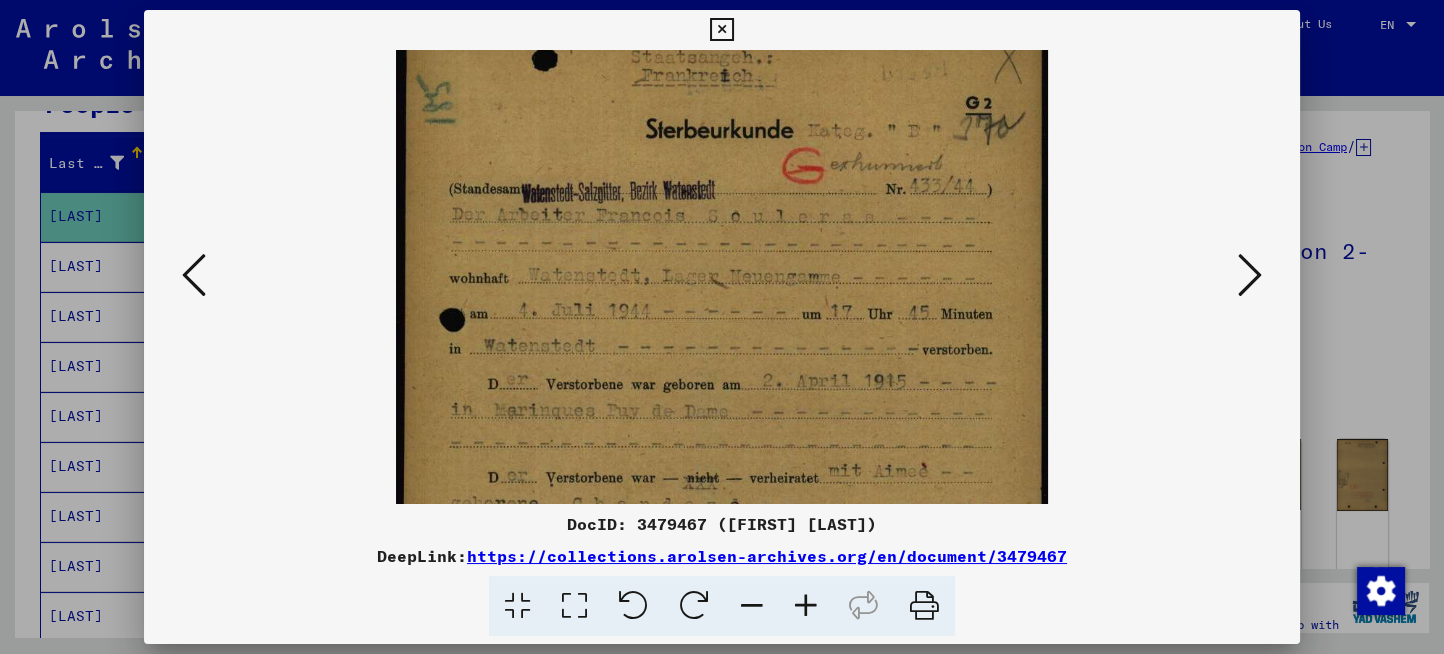 scroll, scrollTop: 30, scrollLeft: 0, axis: vertical 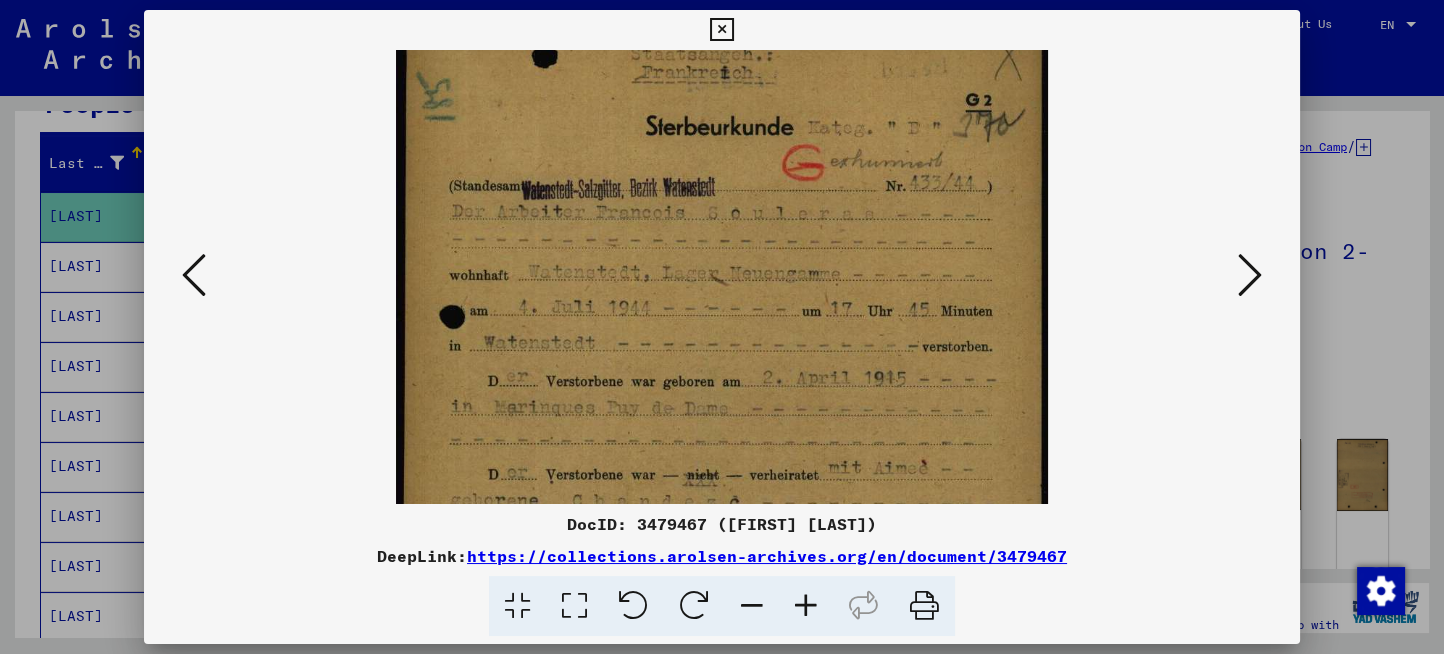 drag, startPoint x: 706, startPoint y: 381, endPoint x: 698, endPoint y: 352, distance: 30.083218 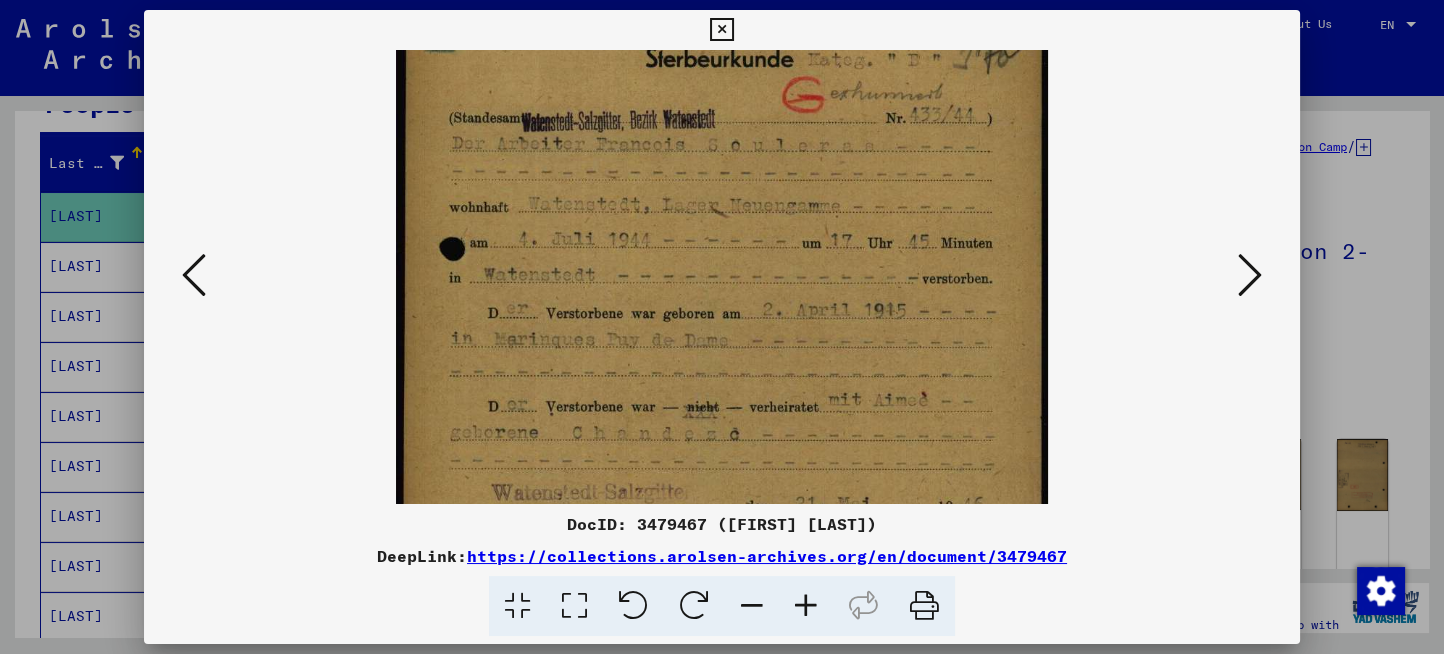 scroll, scrollTop: 99, scrollLeft: 0, axis: vertical 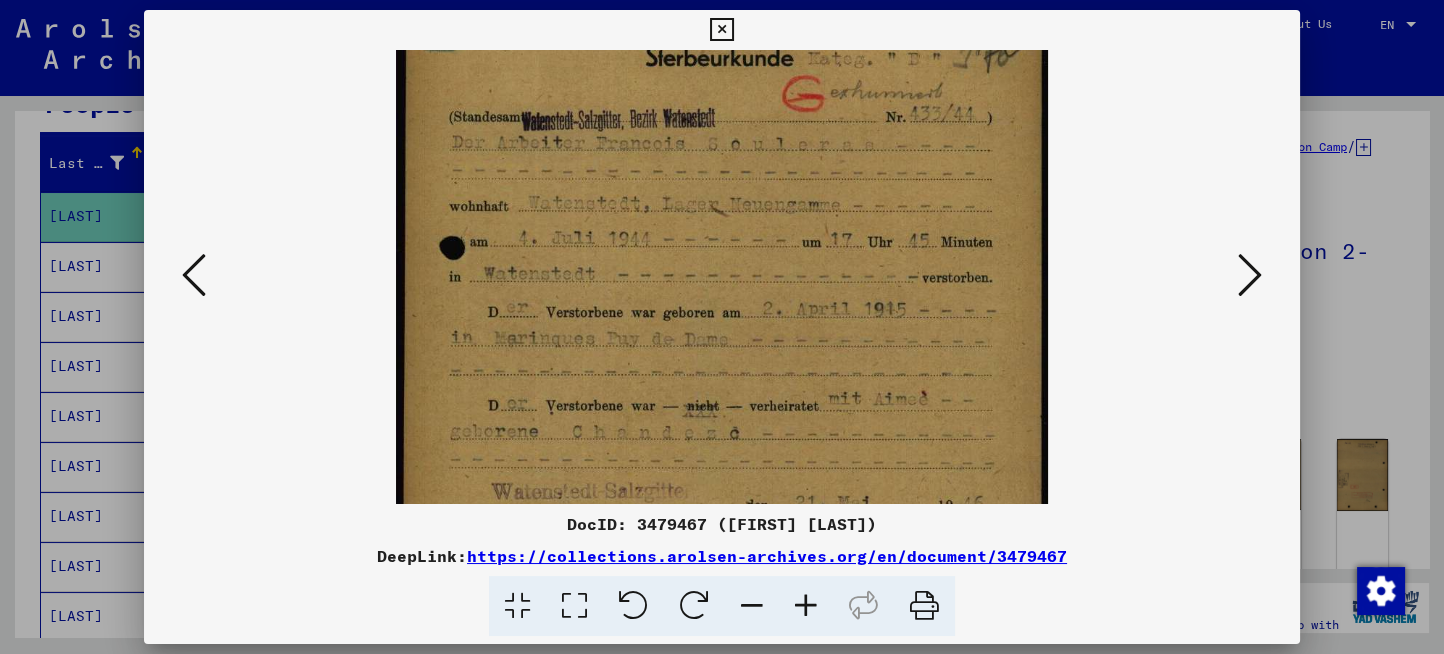 drag, startPoint x: 710, startPoint y: 393, endPoint x: 718, endPoint y: 324, distance: 69.46222 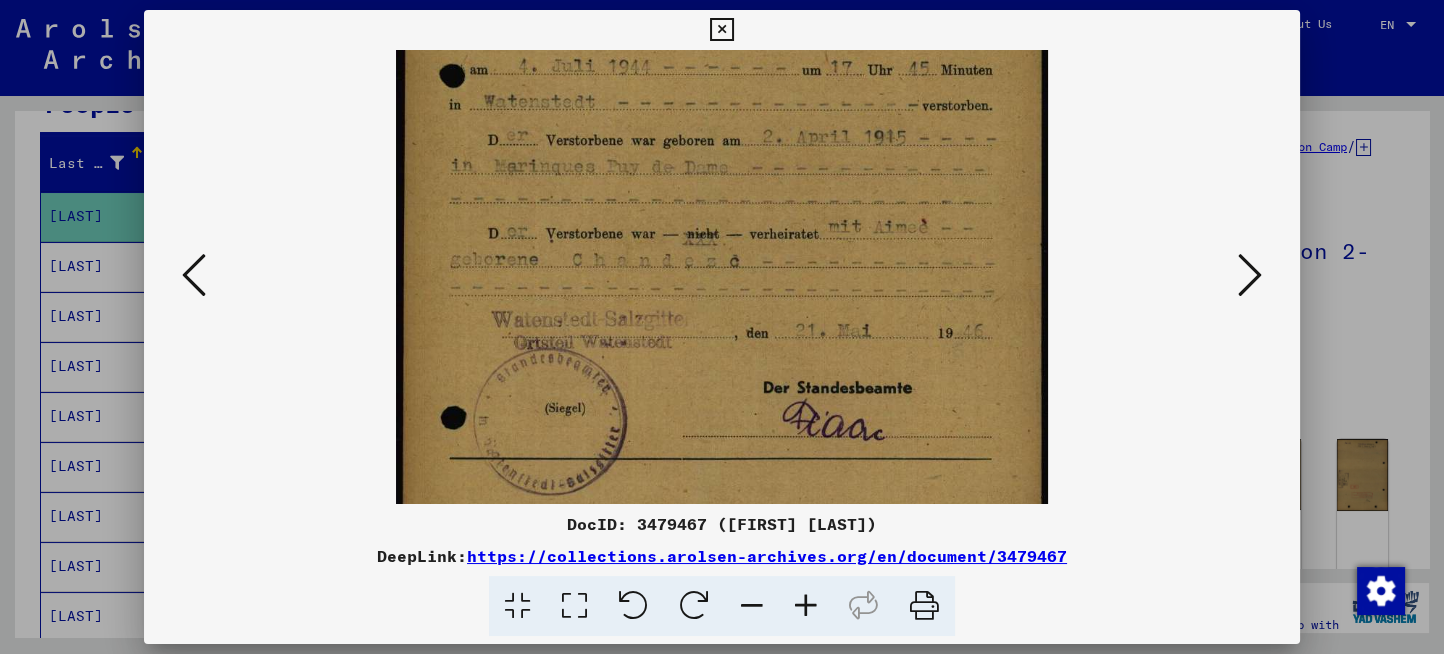 scroll, scrollTop: 272, scrollLeft: 0, axis: vertical 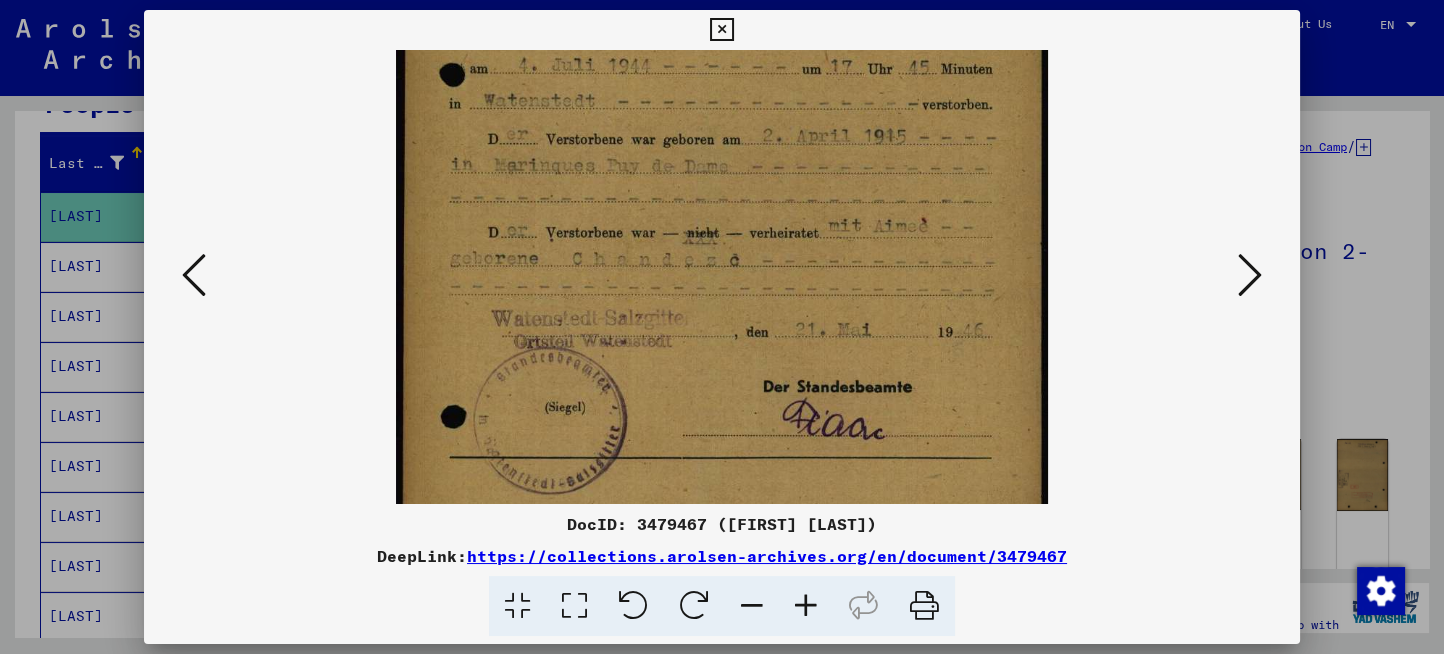 drag, startPoint x: 727, startPoint y: 382, endPoint x: 721, endPoint y: 209, distance: 173.10402 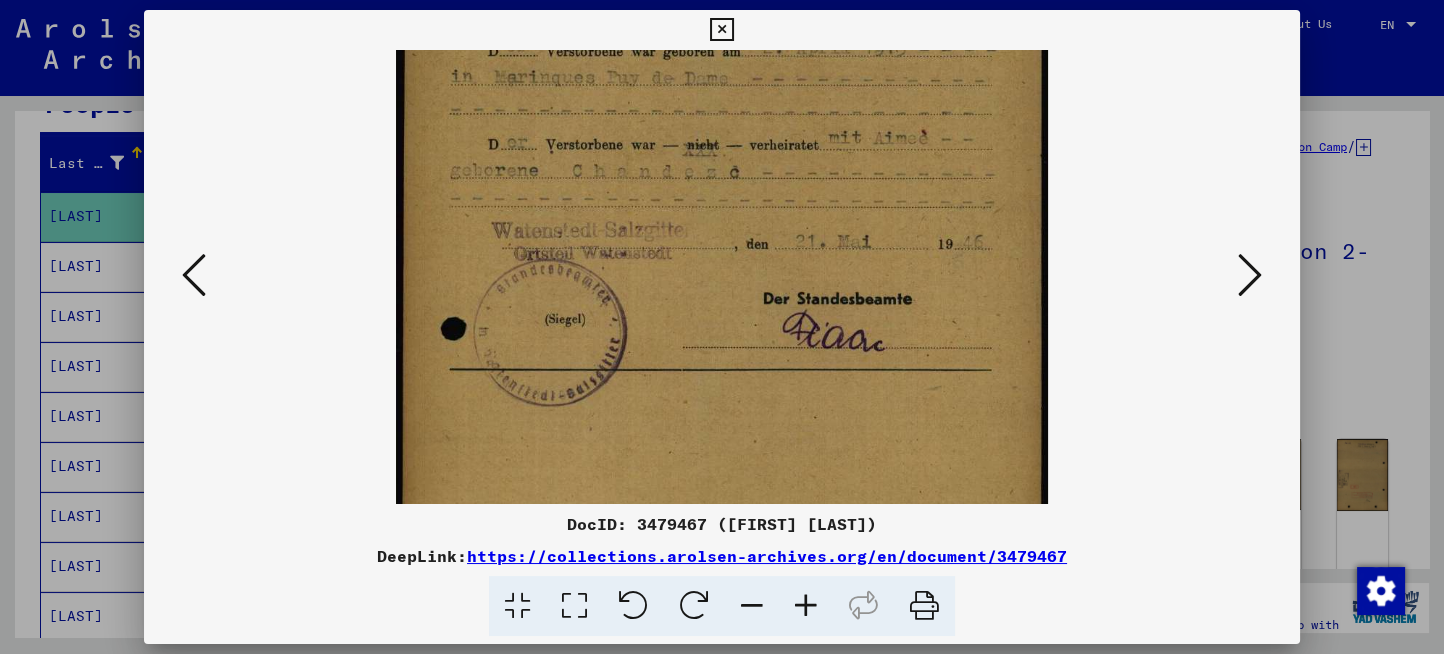 scroll, scrollTop: 430, scrollLeft: 0, axis: vertical 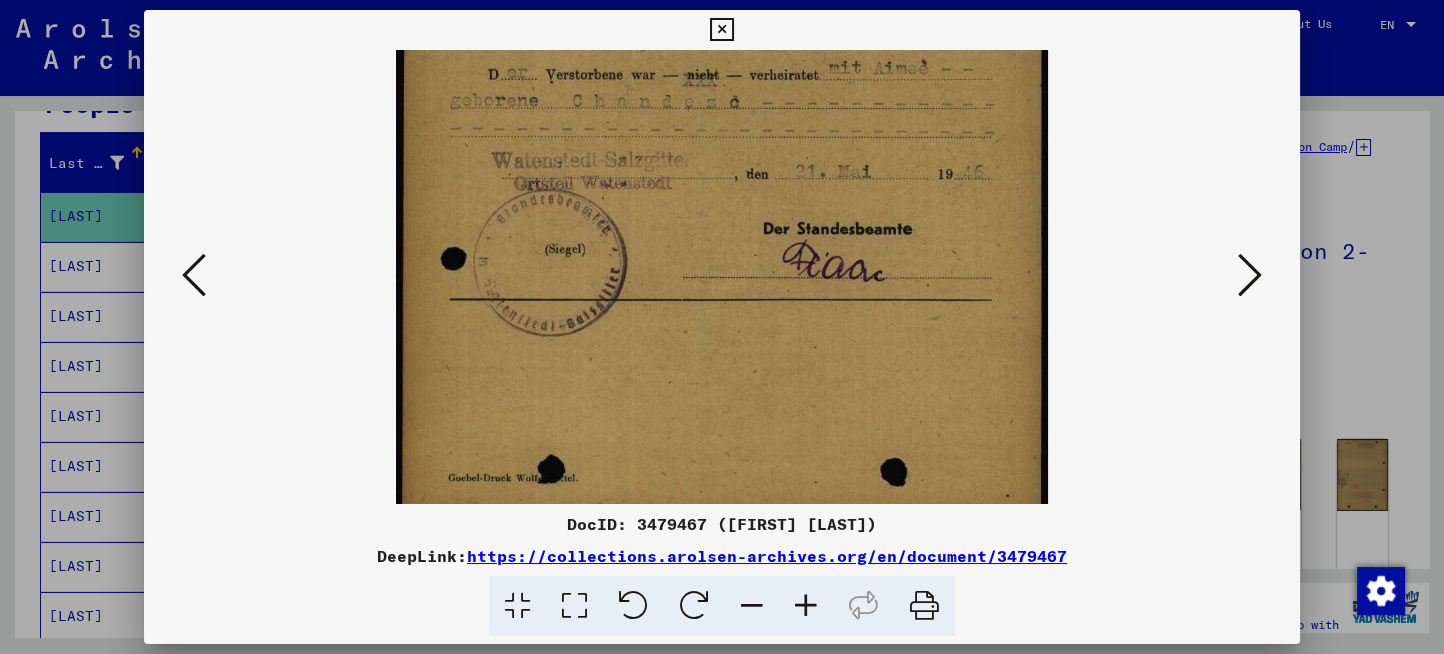 drag, startPoint x: 769, startPoint y: 357, endPoint x: 780, endPoint y: 199, distance: 158.38245 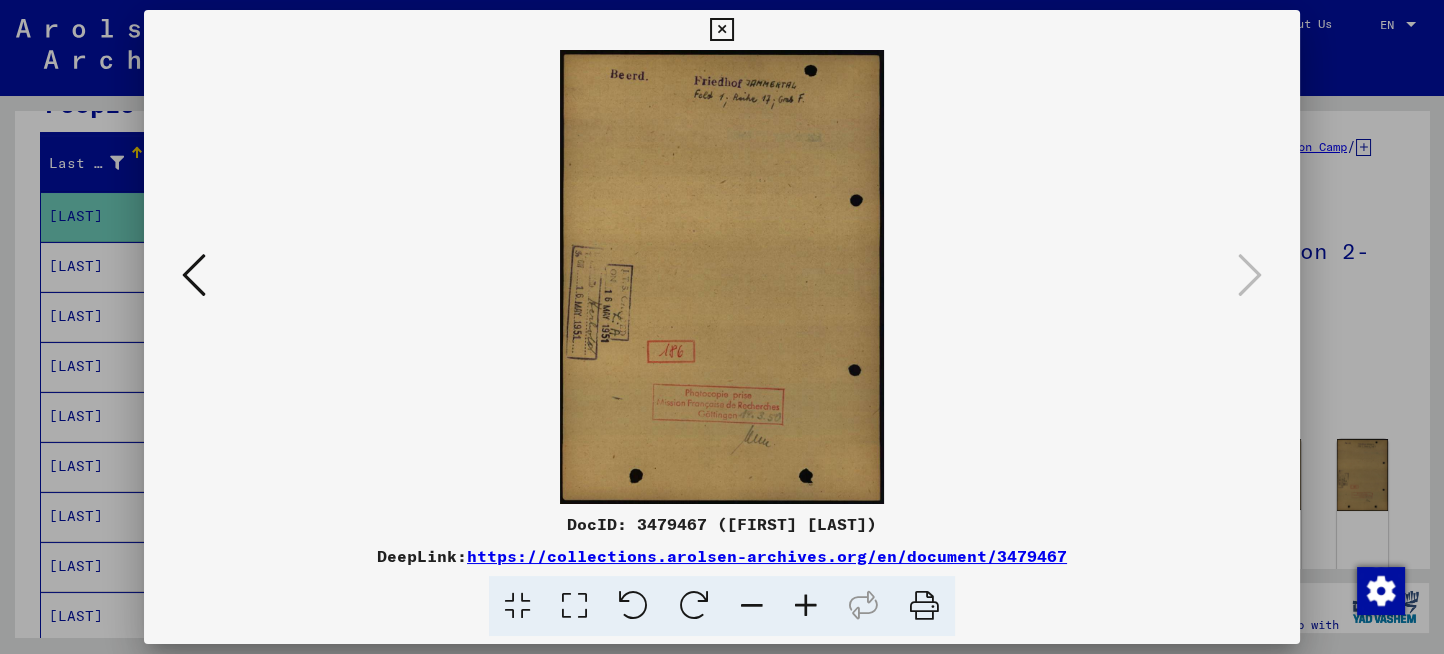 click at bounding box center (721, 30) 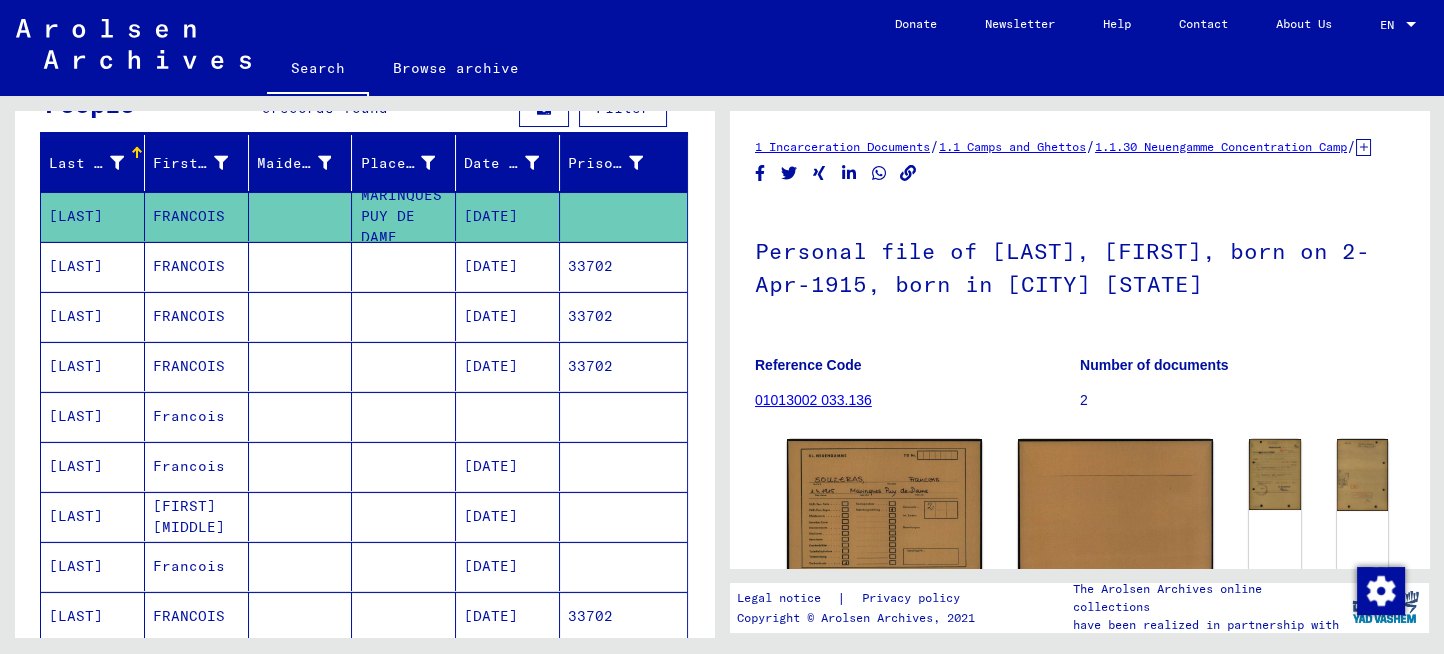 click on "[DATE]" at bounding box center [508, 366] 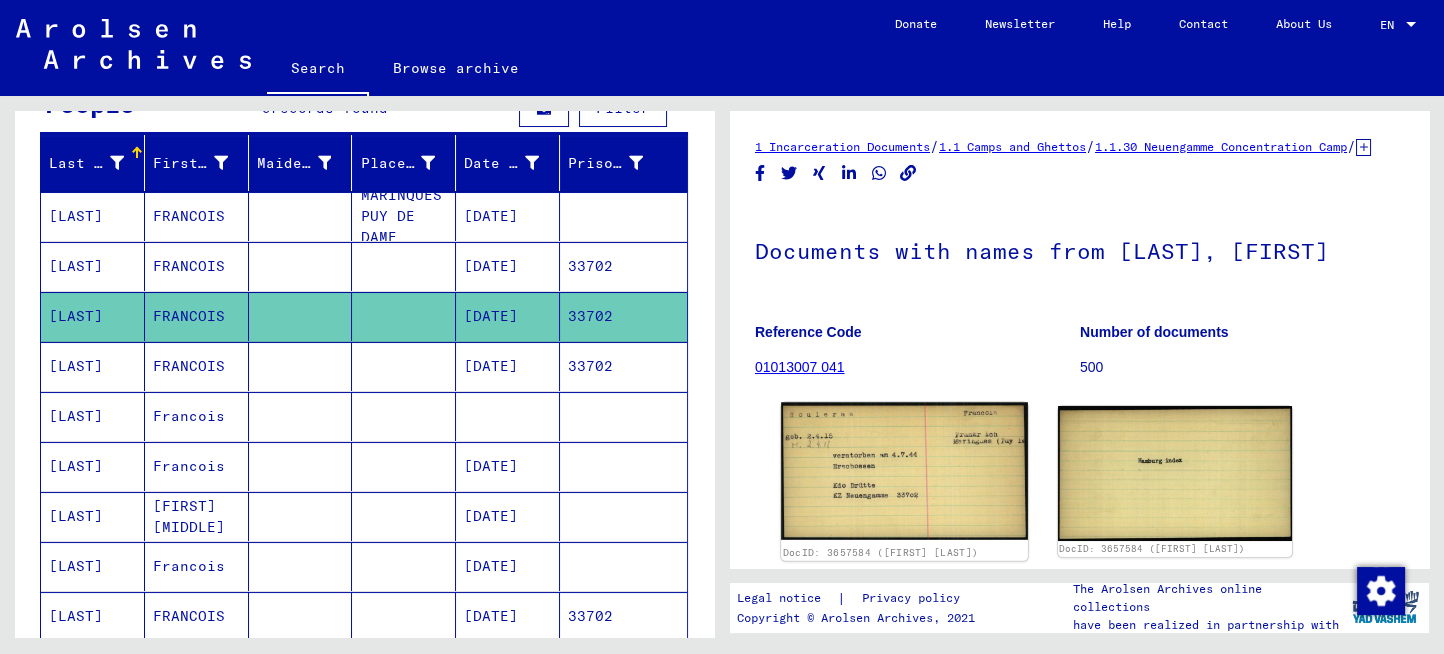 click 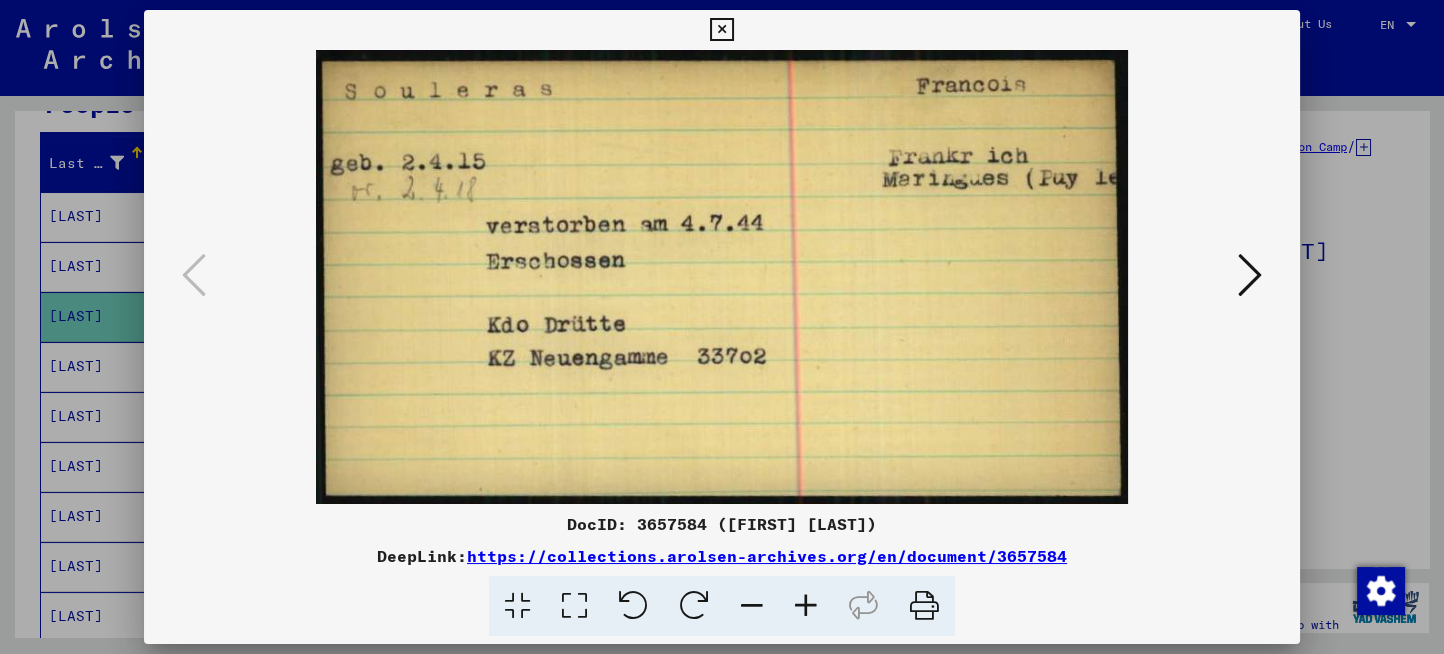 click at bounding box center (1250, 275) 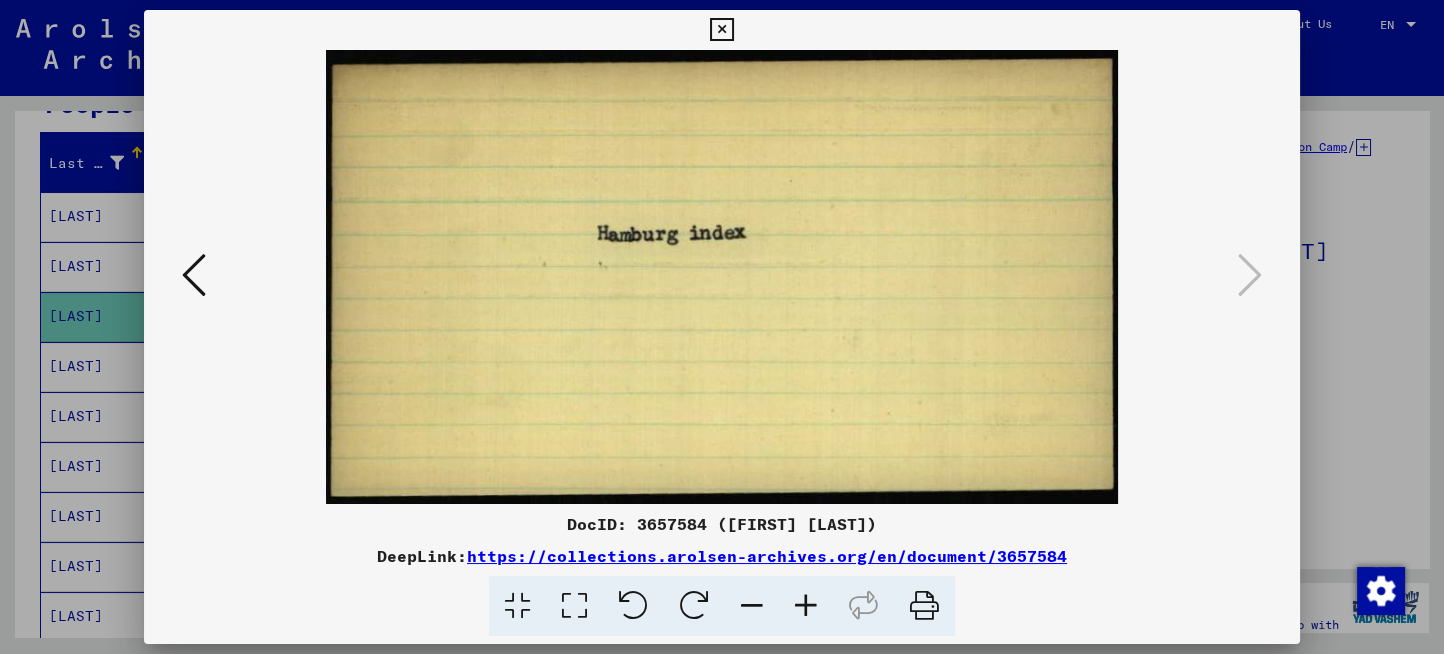 click at bounding box center (721, 30) 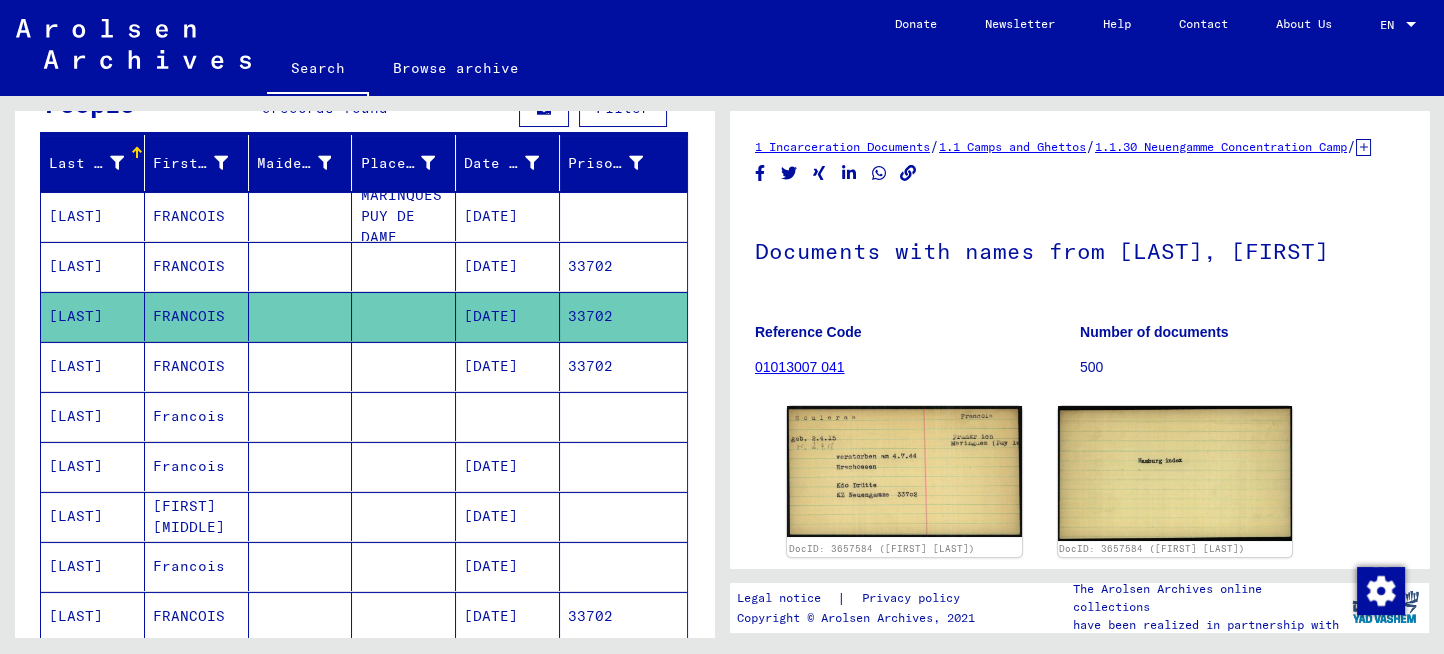 click on "[DATE]" at bounding box center [508, 416] 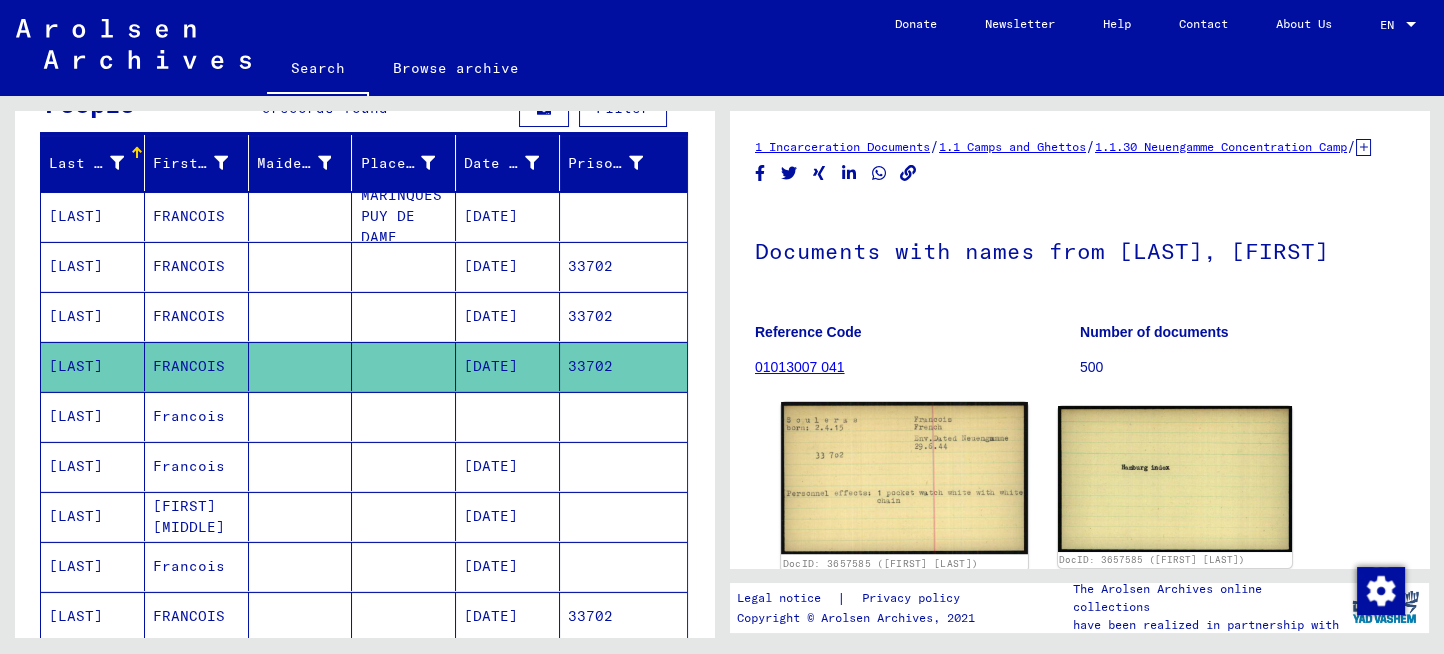 click 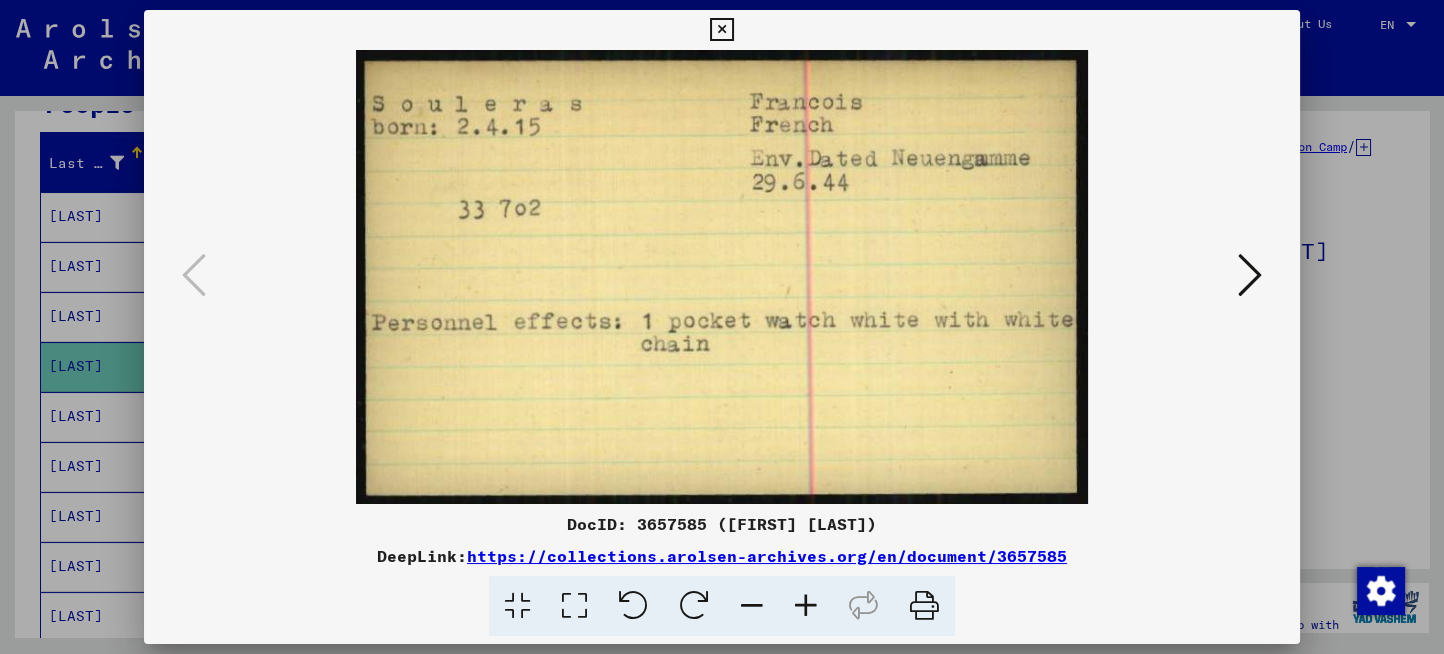 click at bounding box center (721, 277) 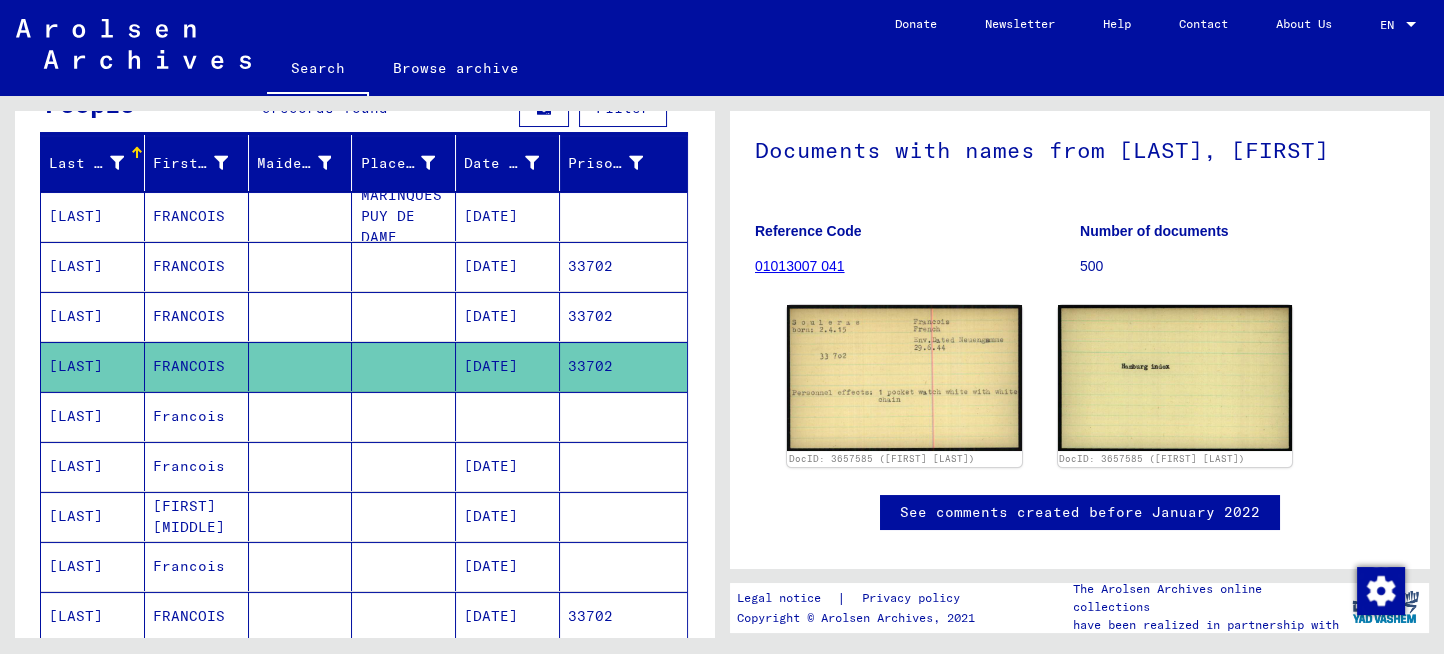 scroll, scrollTop: 213, scrollLeft: 0, axis: vertical 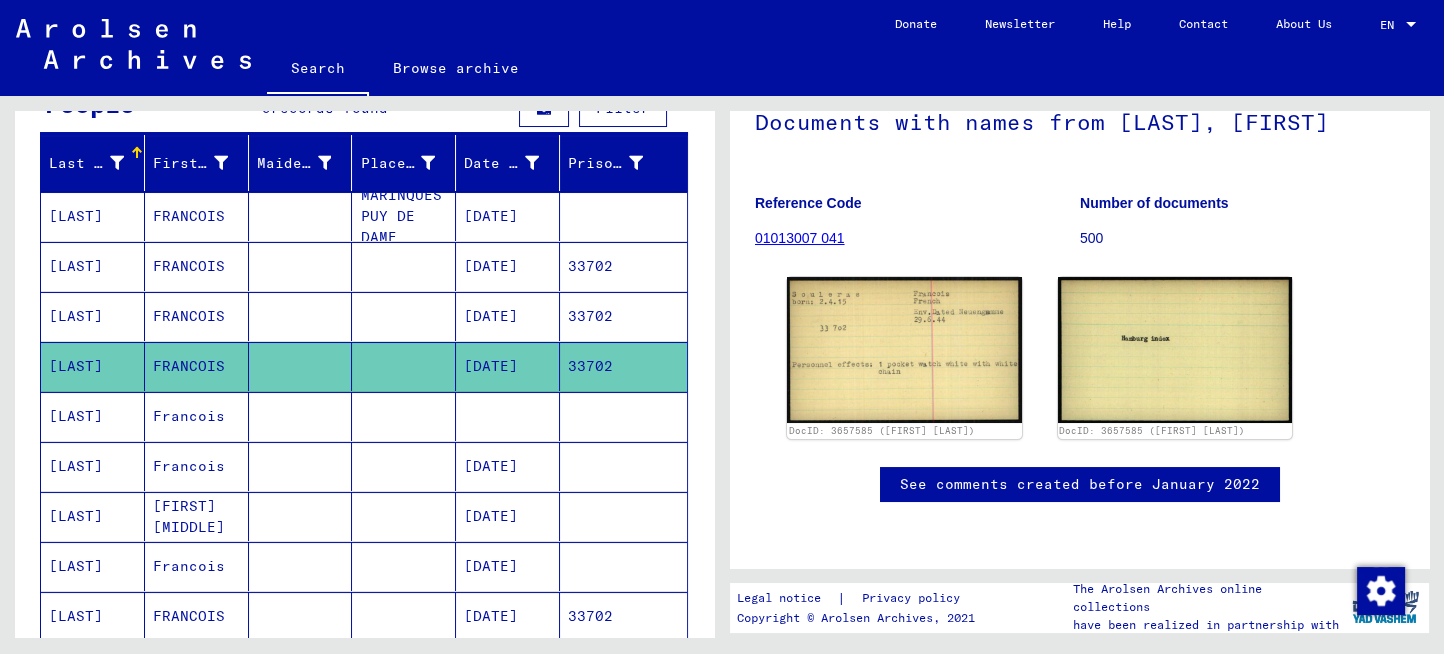 click at bounding box center (508, 466) 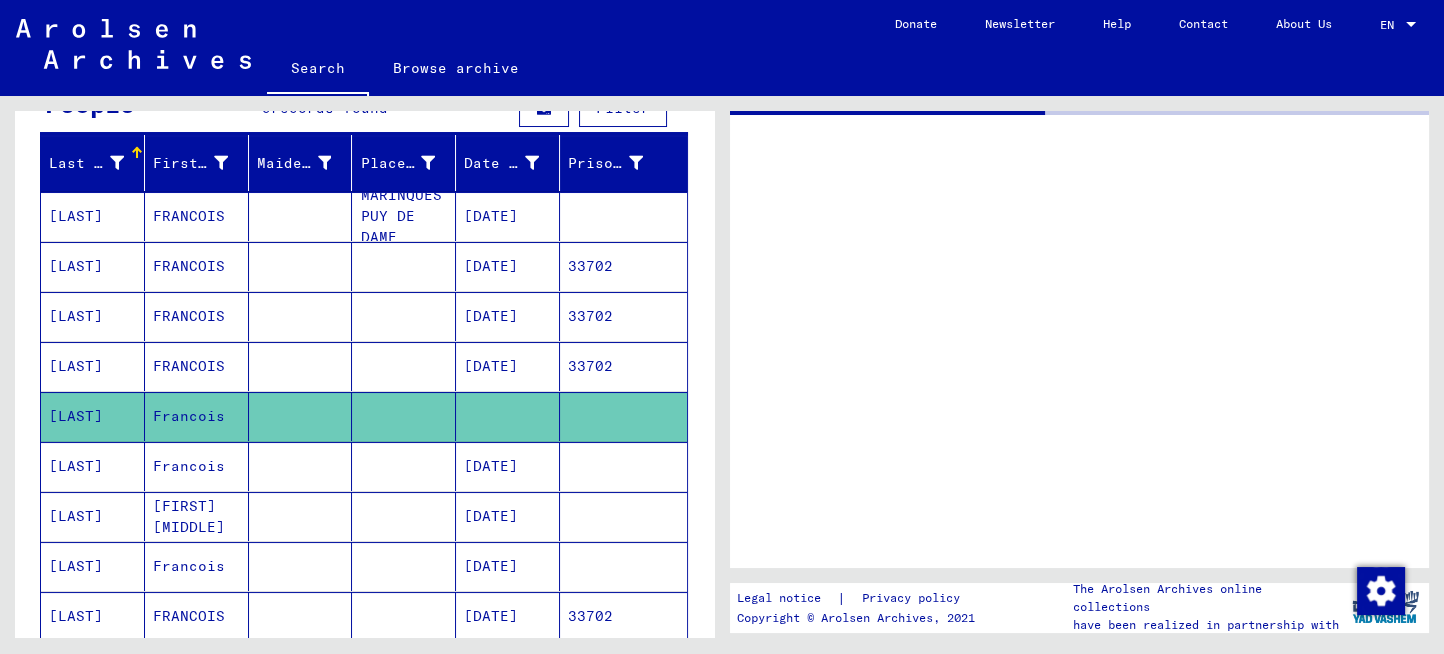 scroll, scrollTop: 0, scrollLeft: 0, axis: both 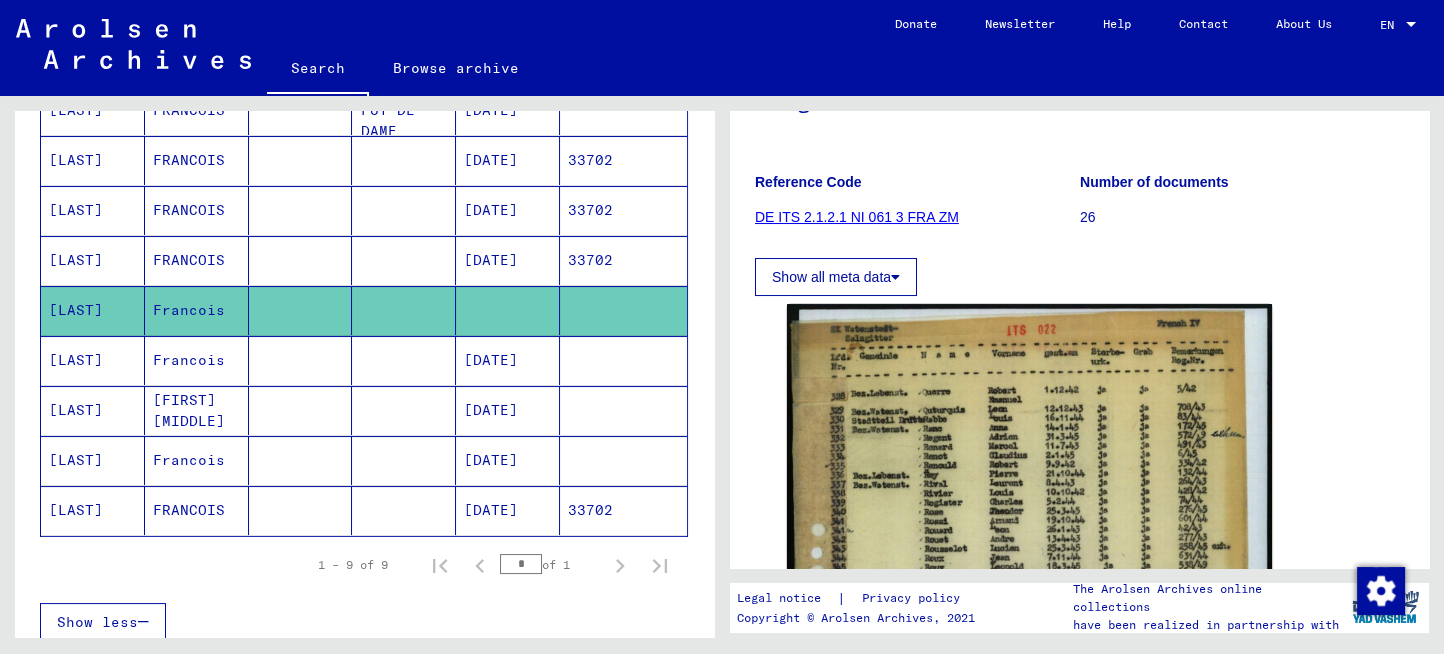 click on "[DATE]" at bounding box center (508, 410) 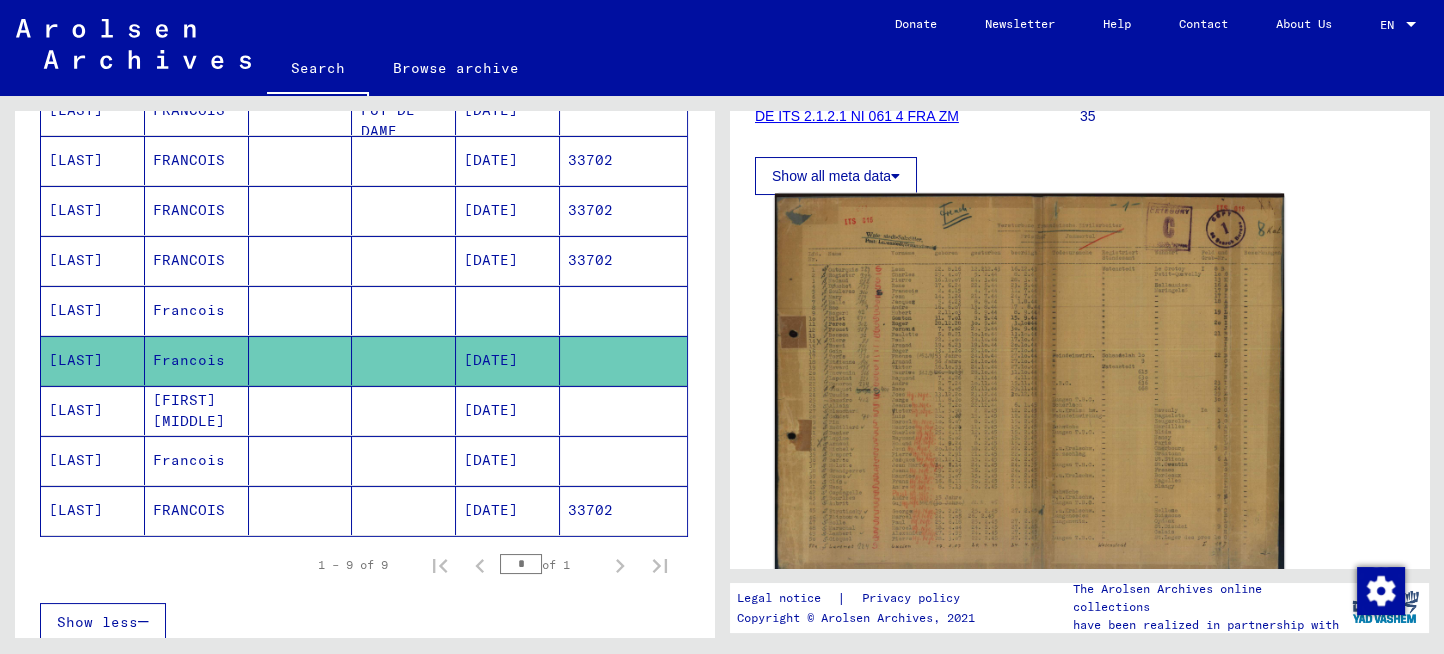 scroll, scrollTop: 319, scrollLeft: 0, axis: vertical 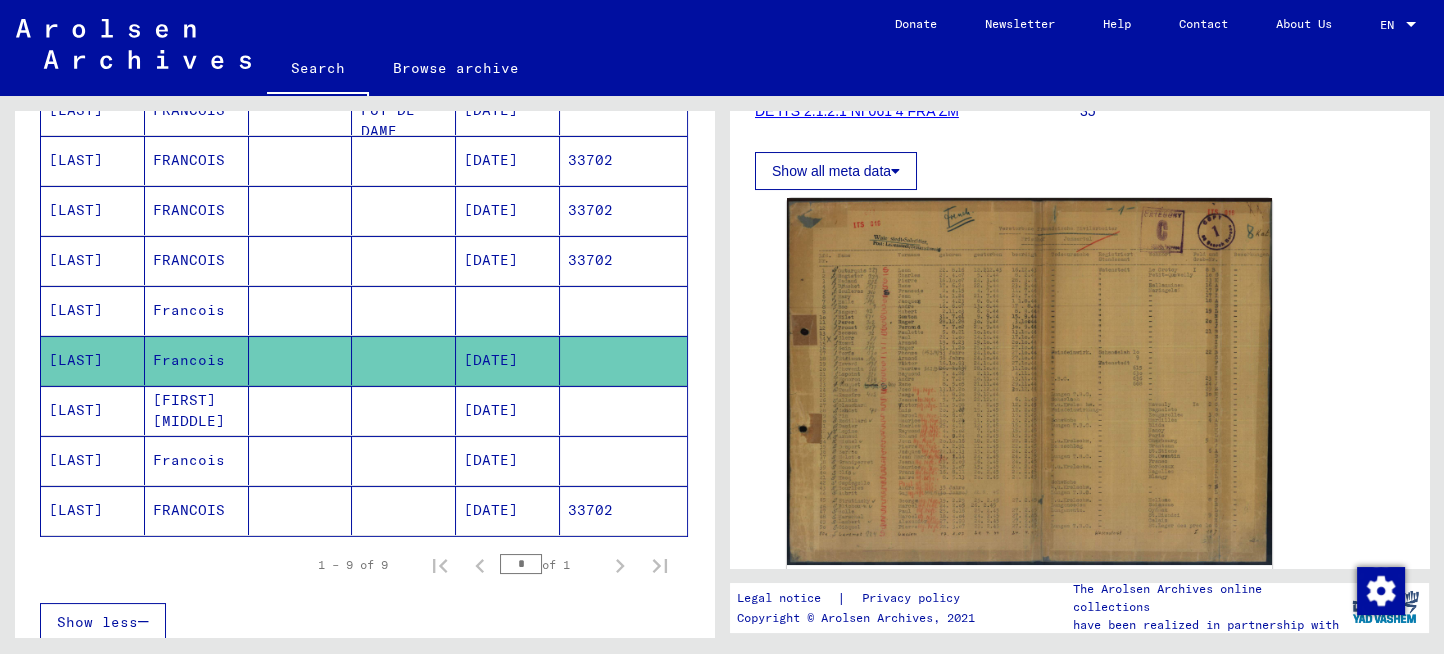 click on "[DATE]" at bounding box center [508, 460] 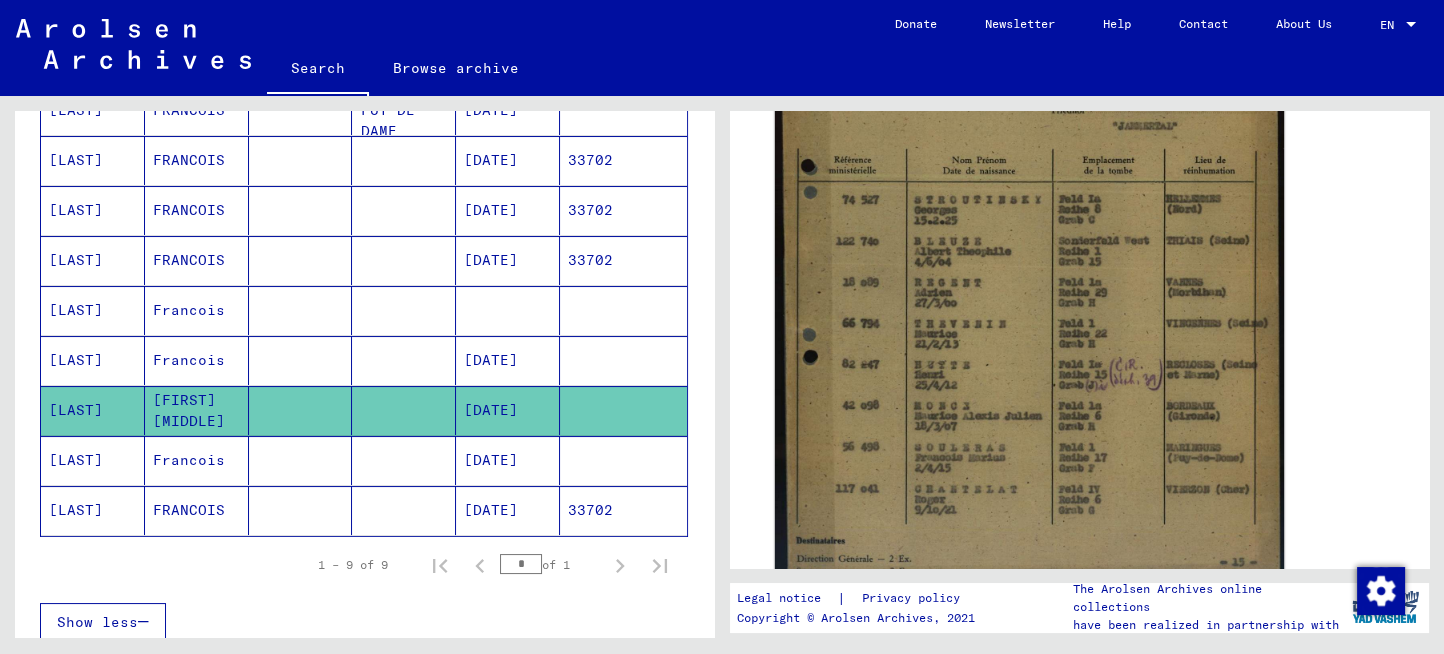 scroll, scrollTop: 638, scrollLeft: 0, axis: vertical 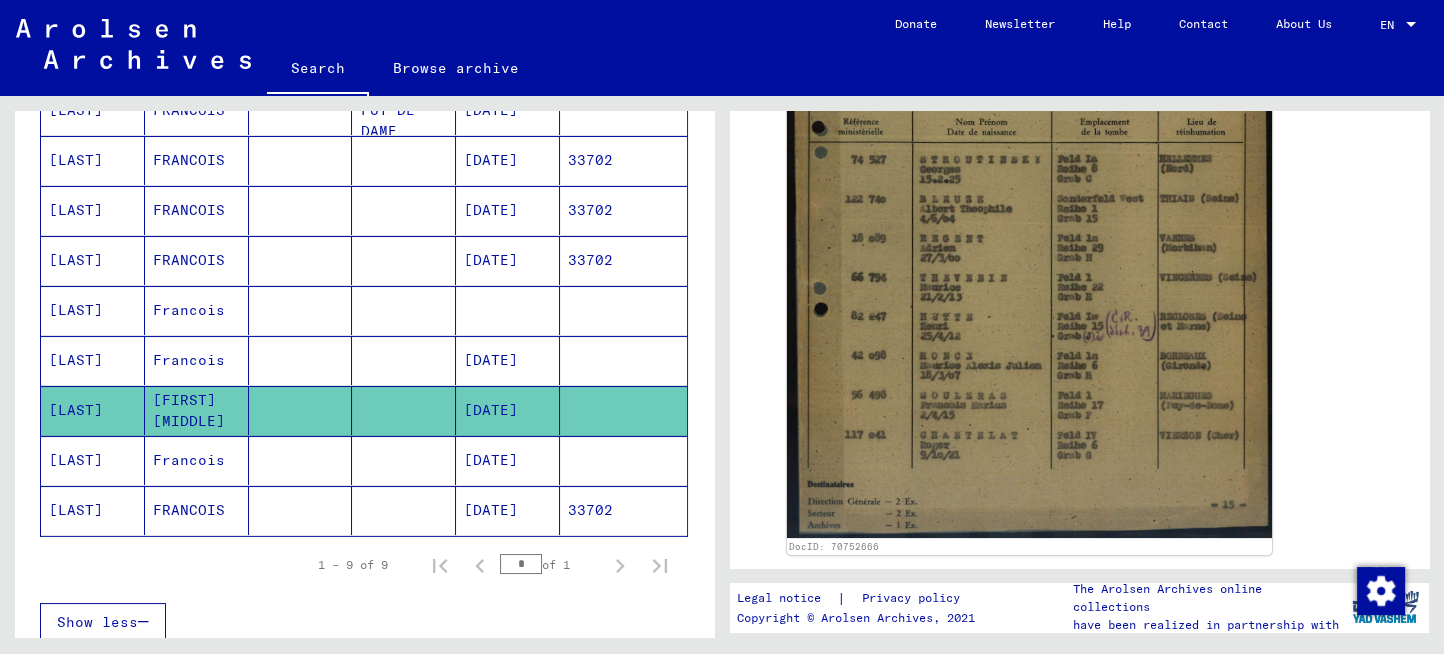 click on "[DATE]" at bounding box center (508, 510) 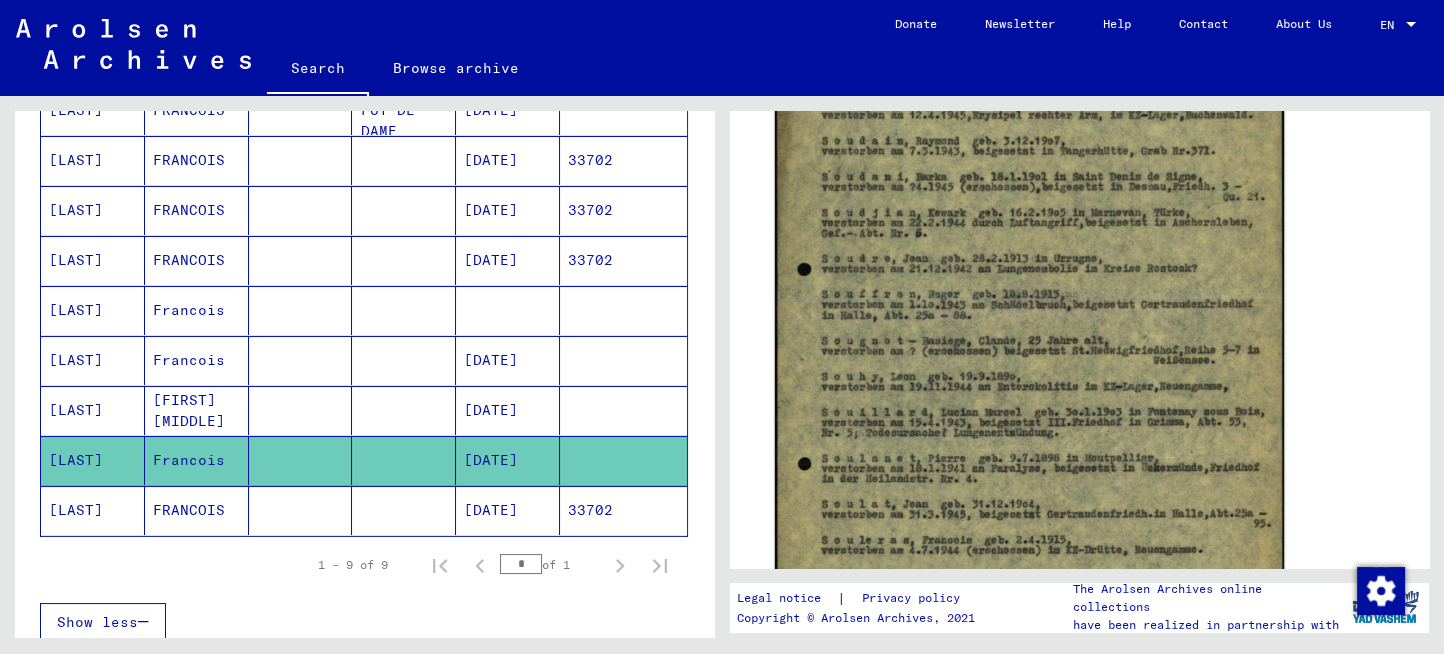 scroll, scrollTop: 958, scrollLeft: 0, axis: vertical 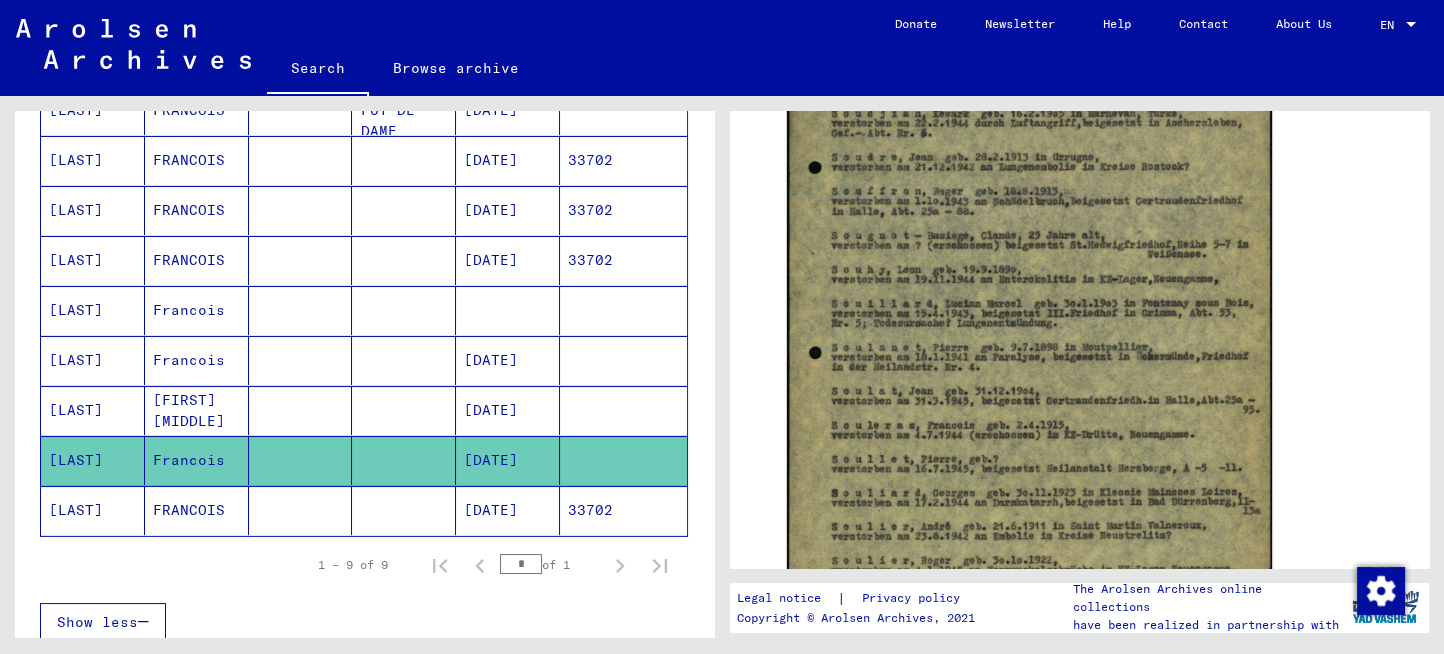 click on "[DATE]" 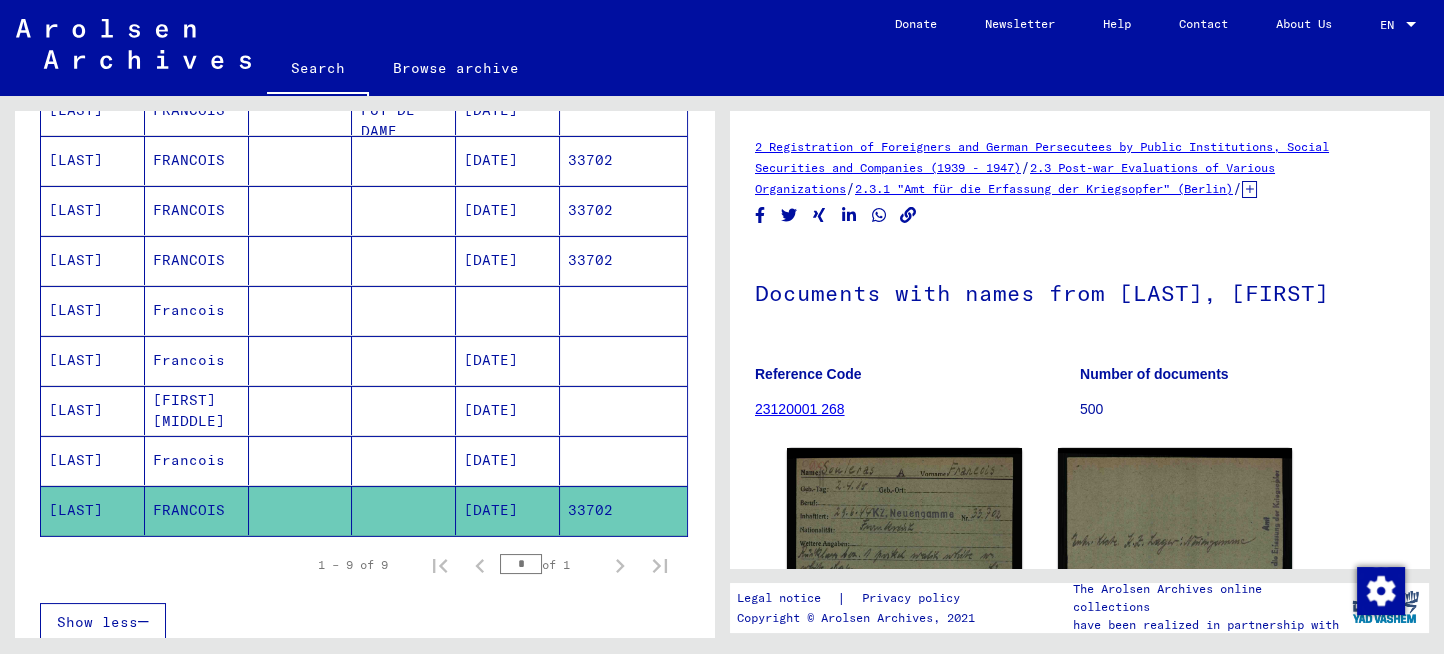 scroll, scrollTop: 199, scrollLeft: 0, axis: vertical 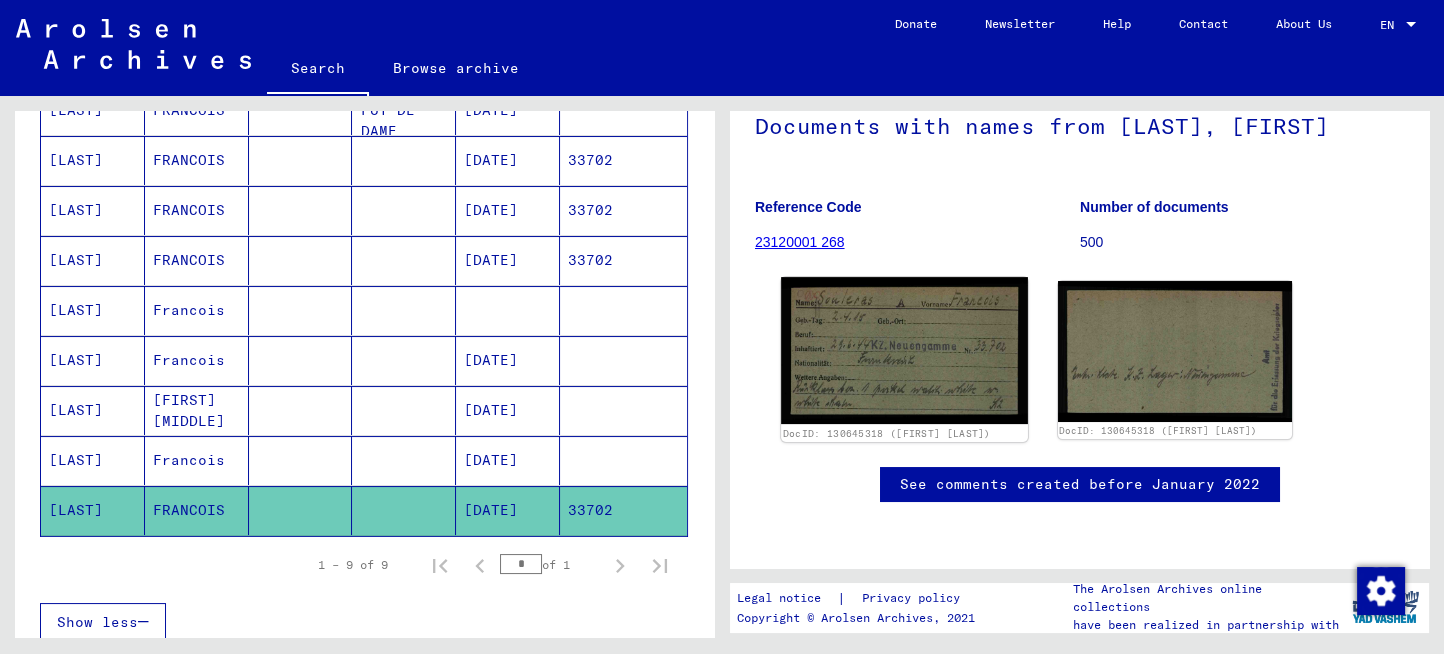 click 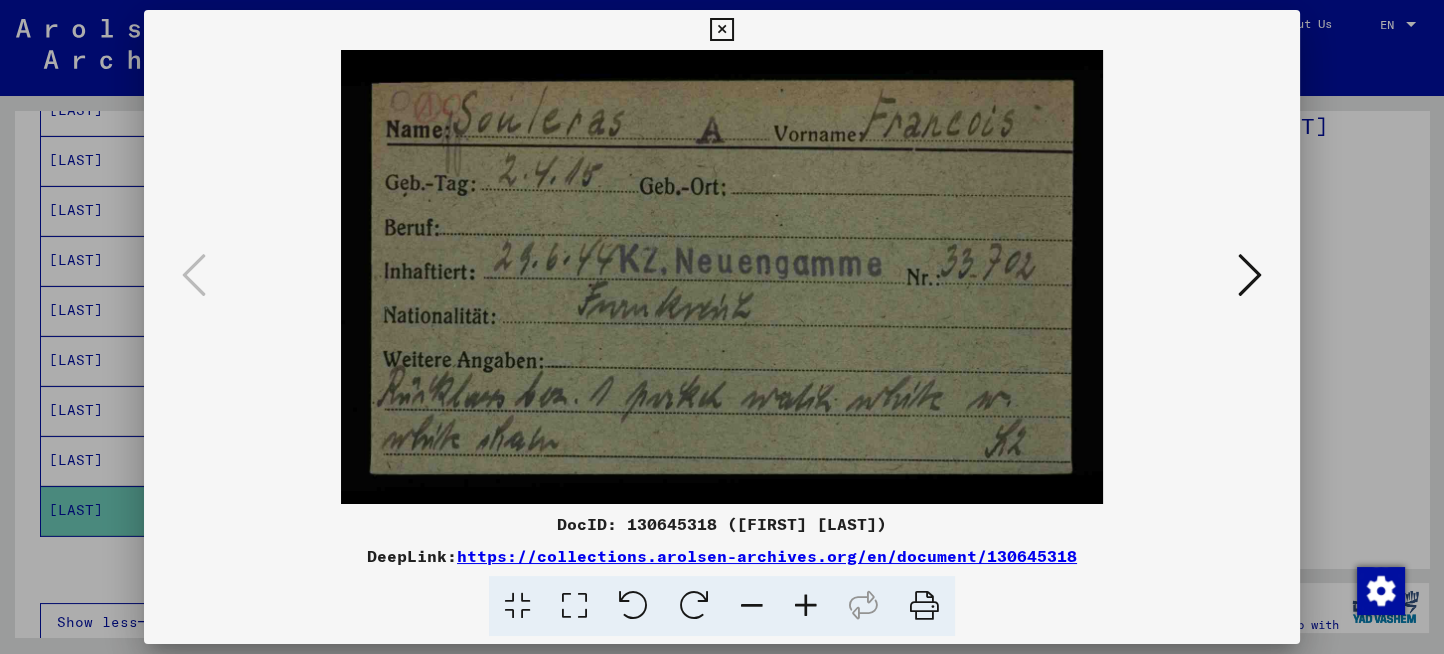 click at bounding box center [1250, 275] 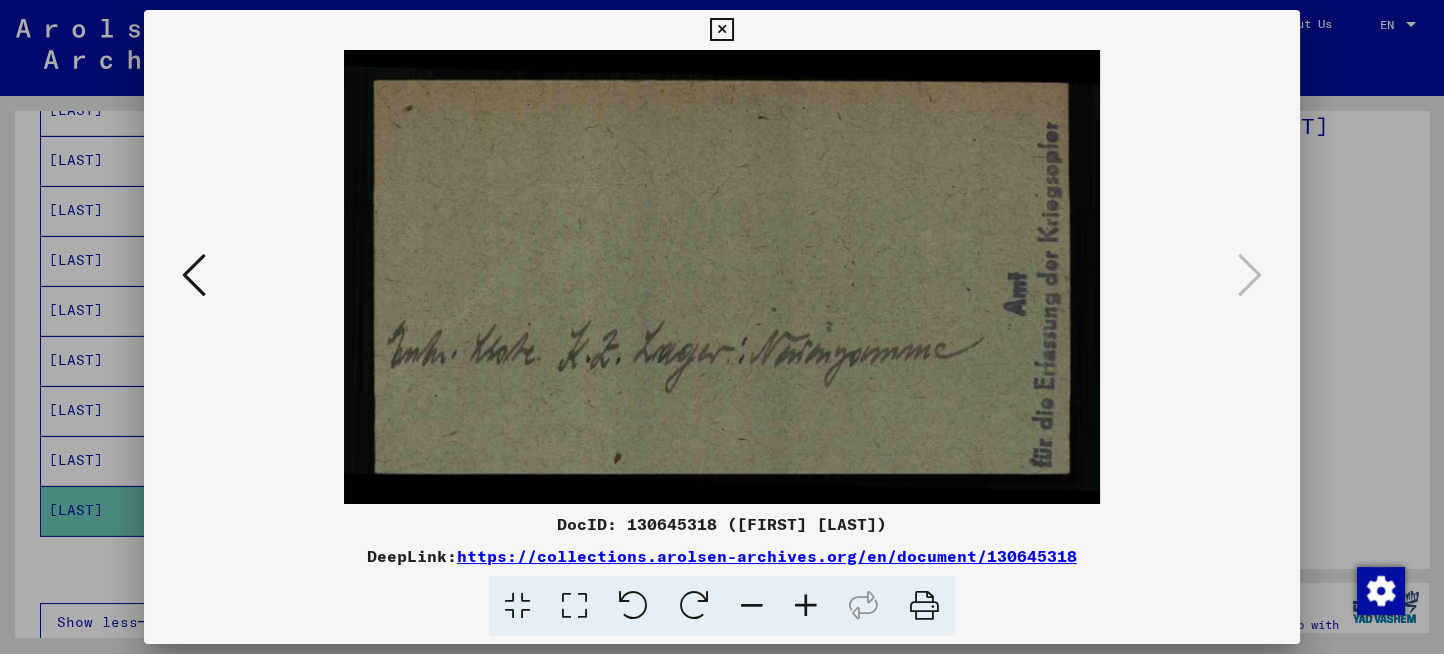 click at bounding box center [721, 30] 